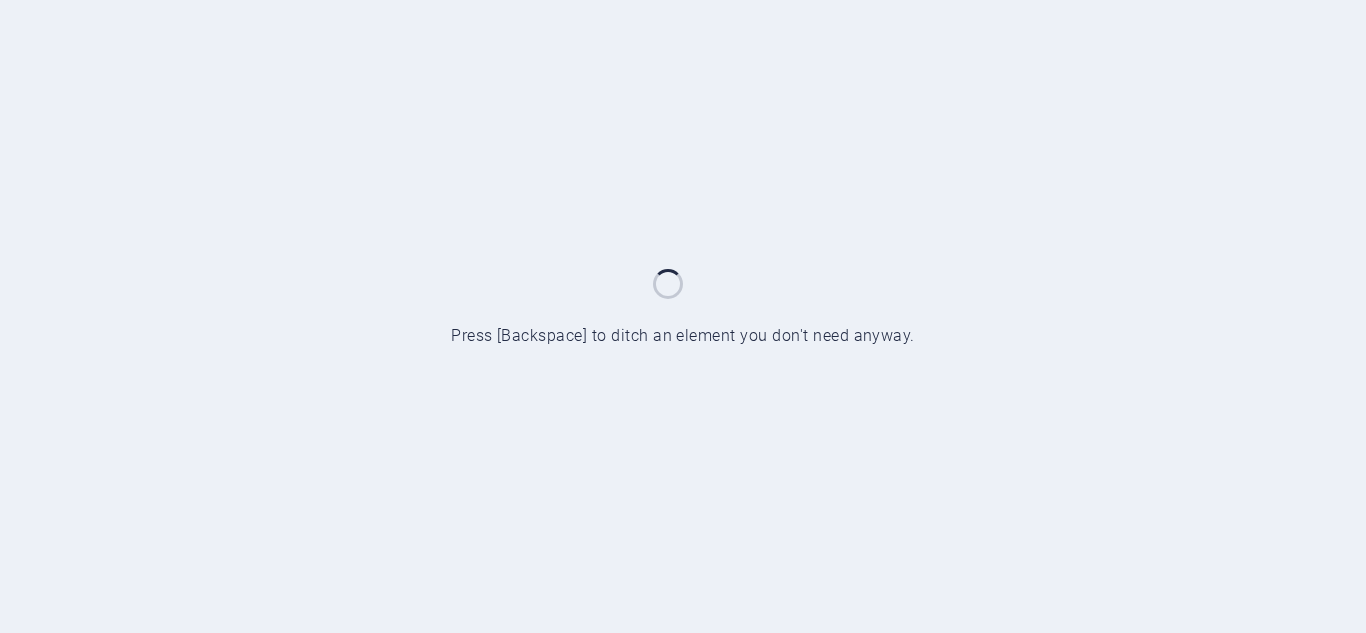 scroll, scrollTop: 0, scrollLeft: 0, axis: both 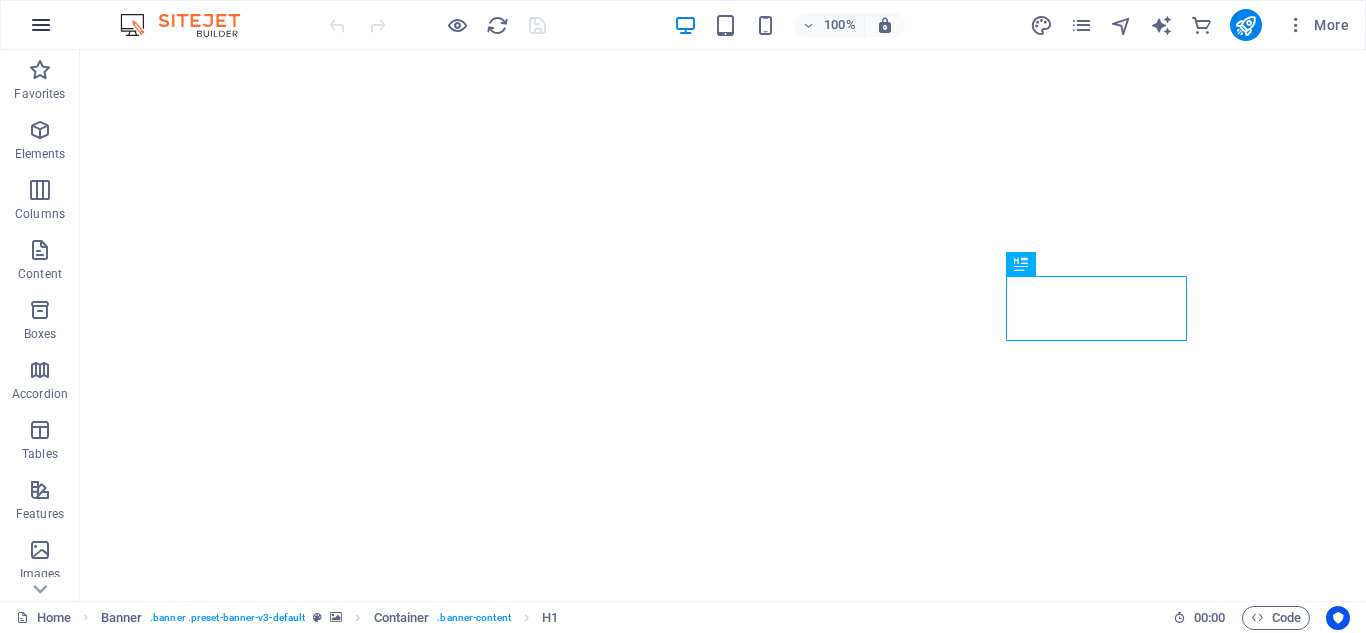 click at bounding box center (41, 25) 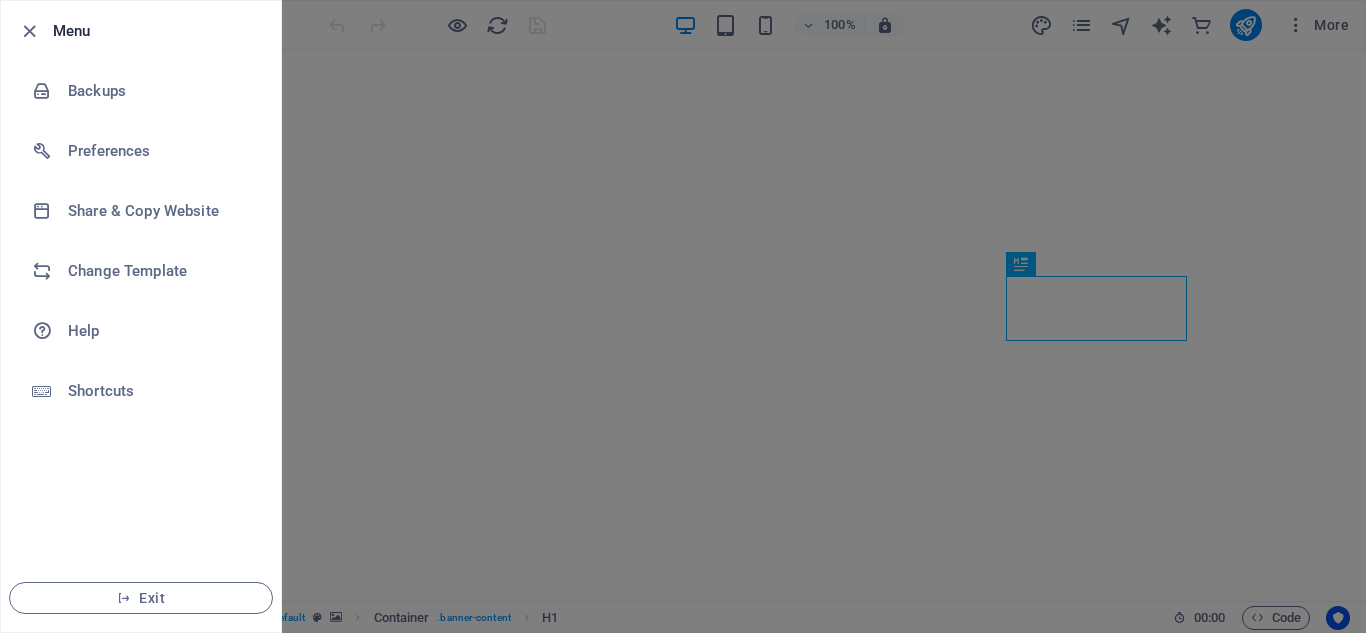 click at bounding box center (683, 316) 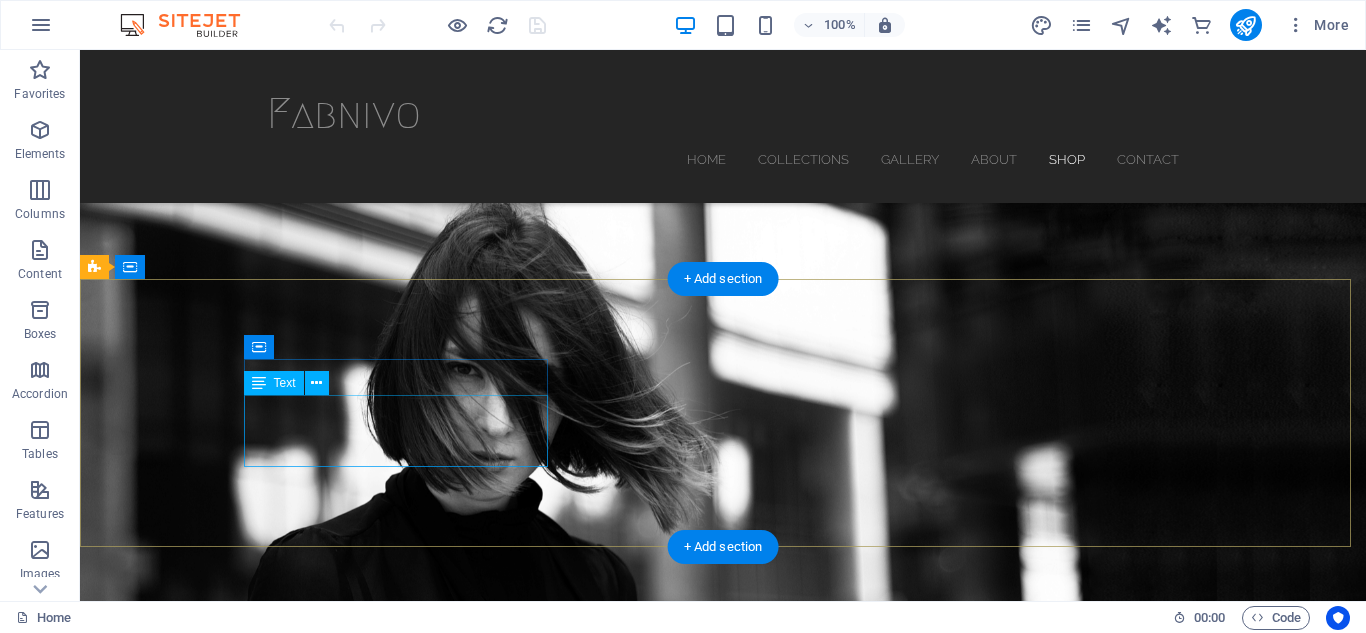 scroll, scrollTop: 6036, scrollLeft: 0, axis: vertical 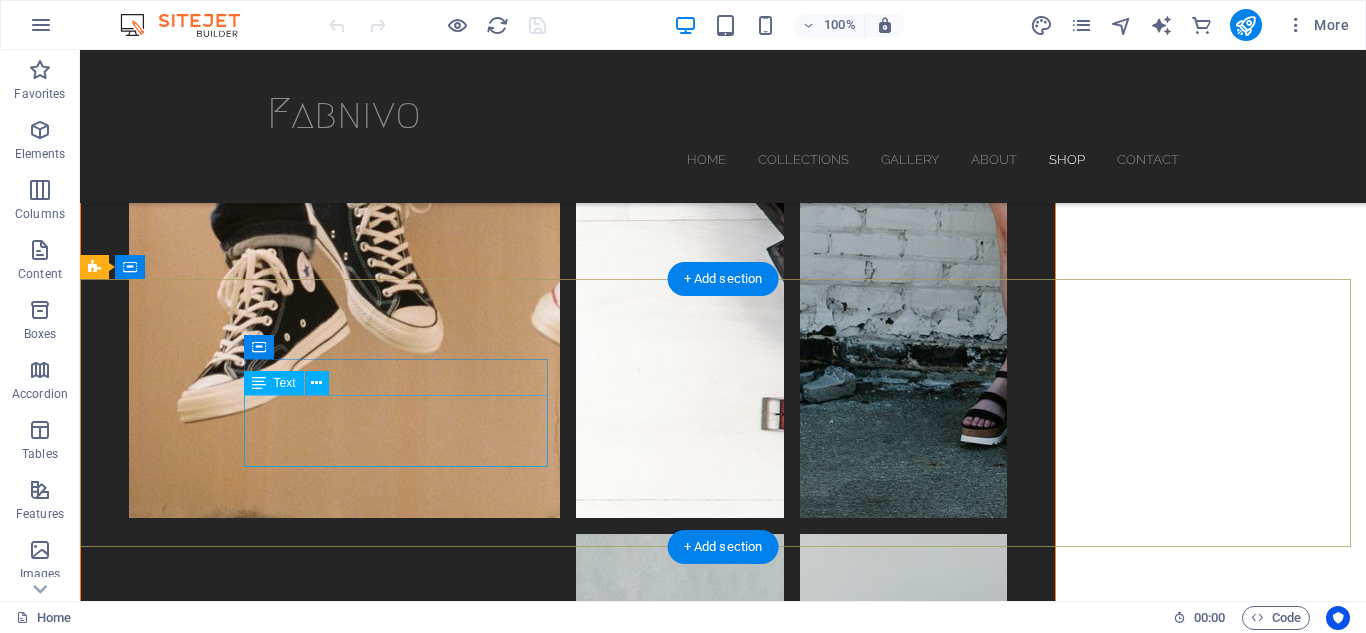 click on "Fabnivo [STREET], [CITY] [CITY] [ZIP]" at bounding box center [568, 6966] 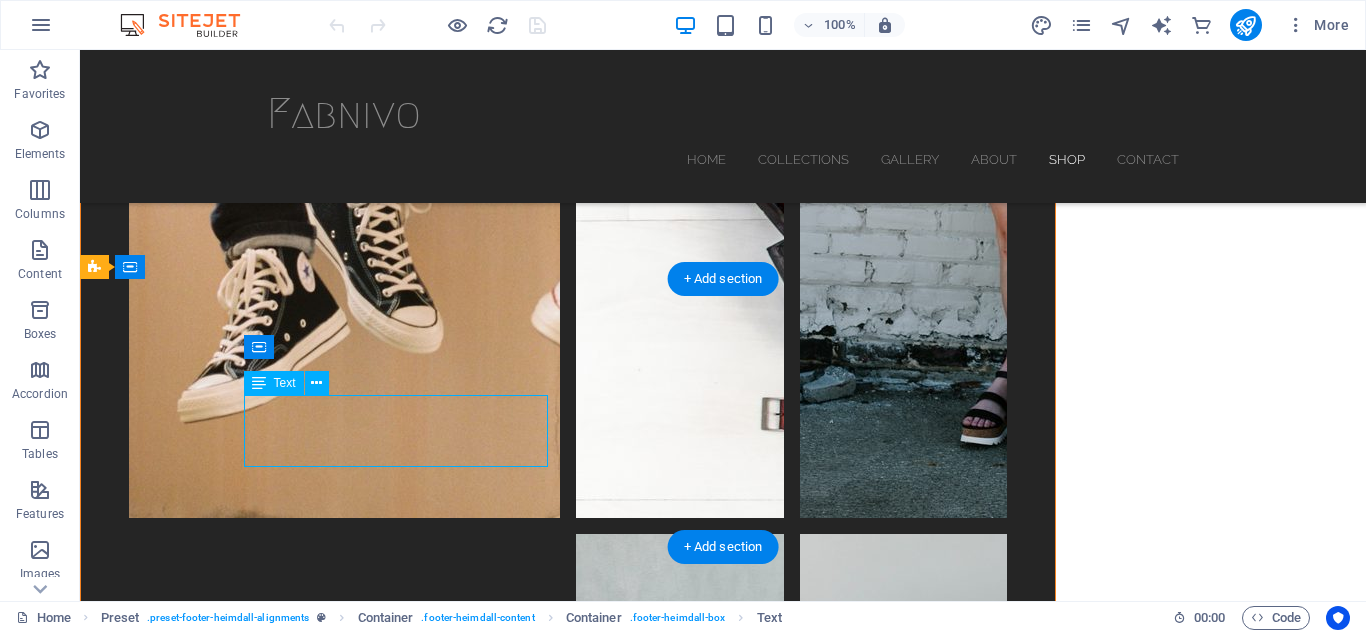click on "Fabnivo [STREET], [CITY] [CITY] [ZIP]" at bounding box center [568, 6966] 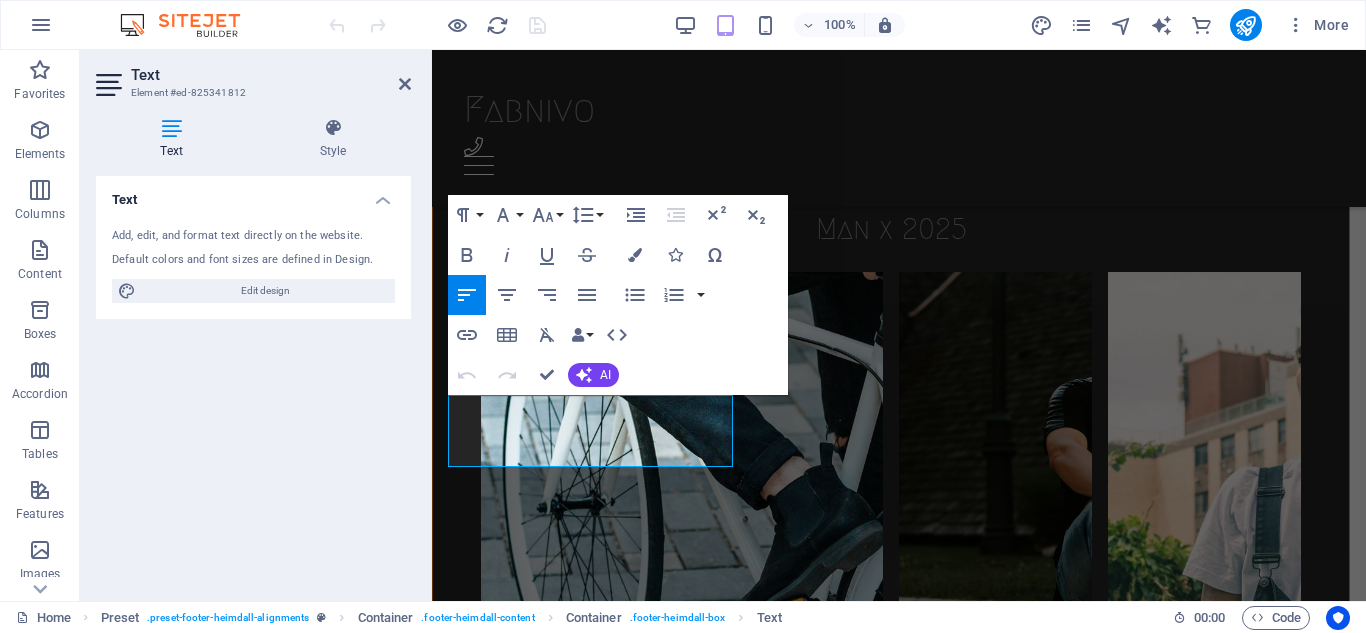 scroll, scrollTop: 5896, scrollLeft: 0, axis: vertical 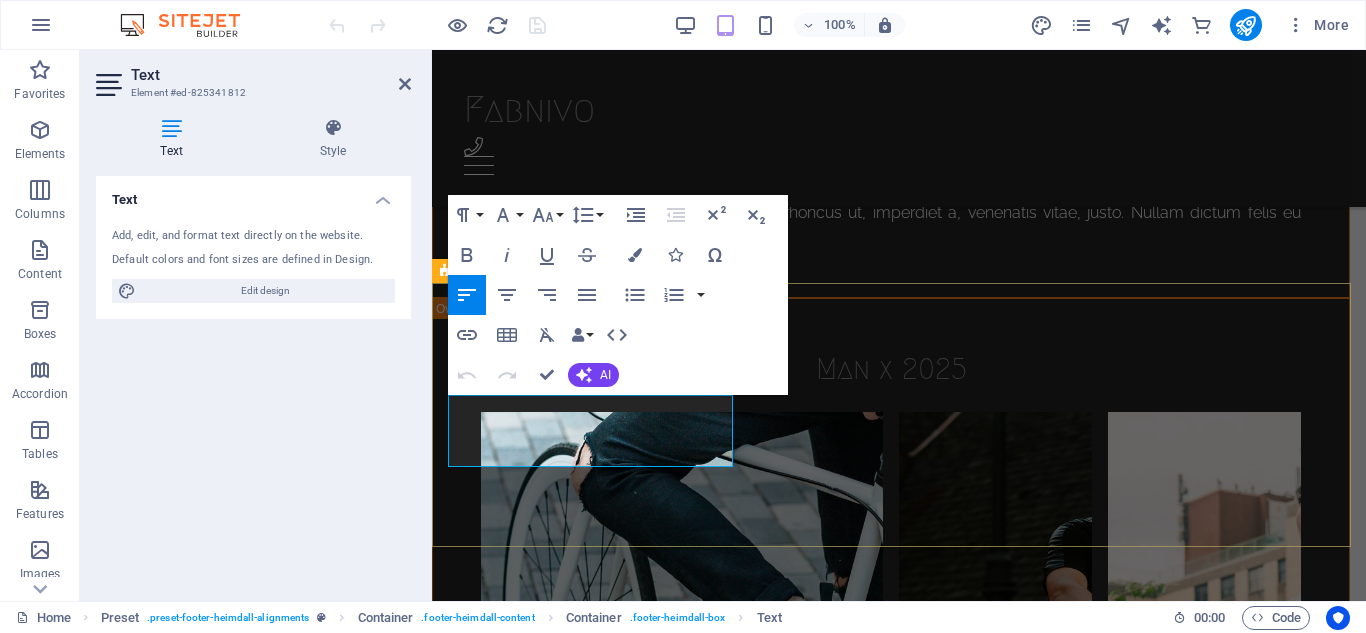 click on "10019" at bounding box center [519, 5084] 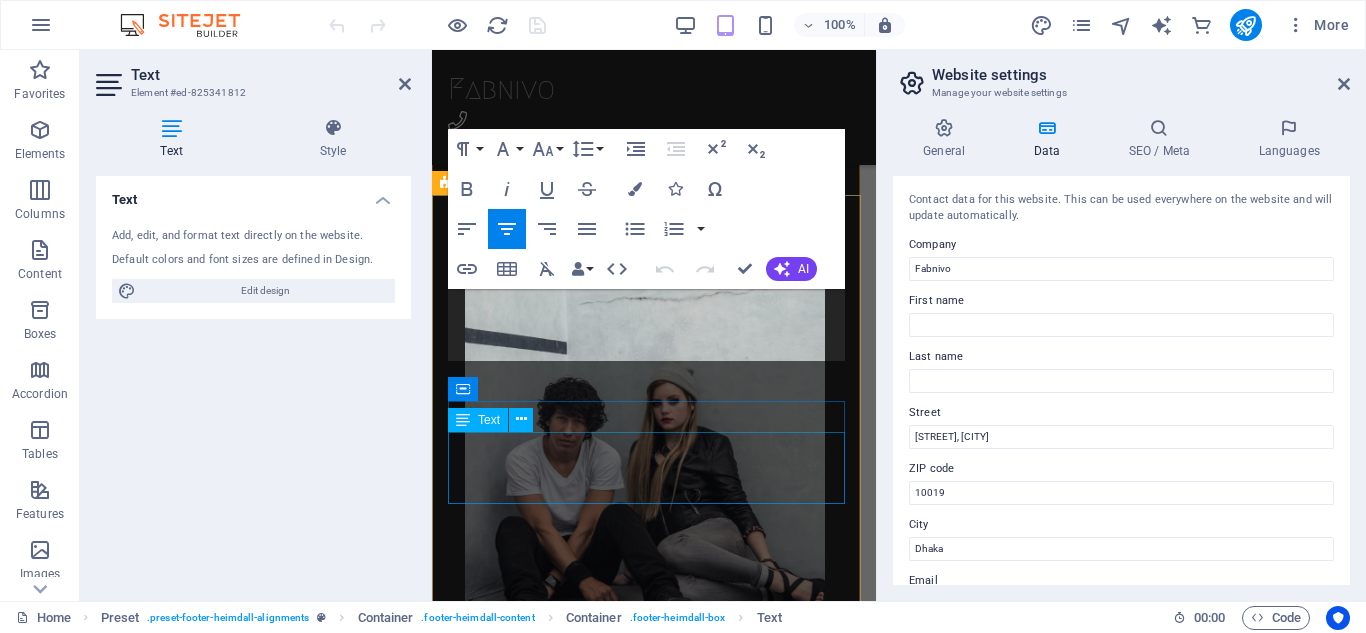 scroll, scrollTop: 15547, scrollLeft: 0, axis: vertical 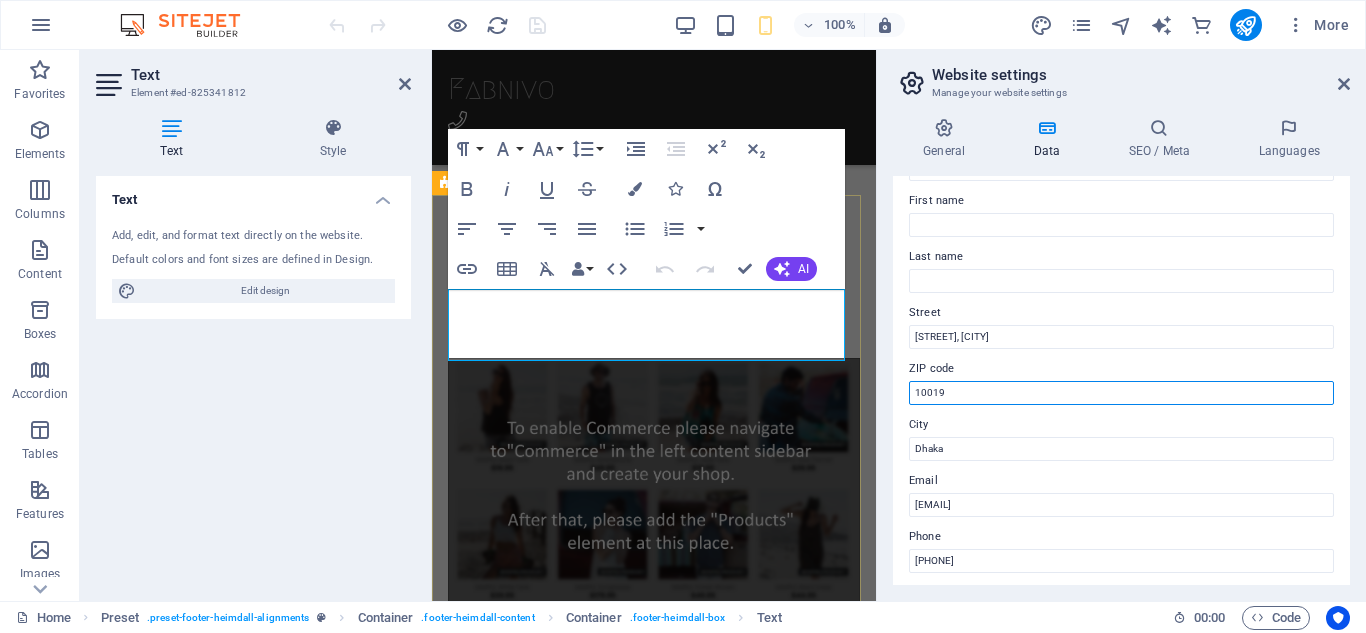 drag, startPoint x: 1405, startPoint y: 440, endPoint x: 854, endPoint y: 391, distance: 553.1745 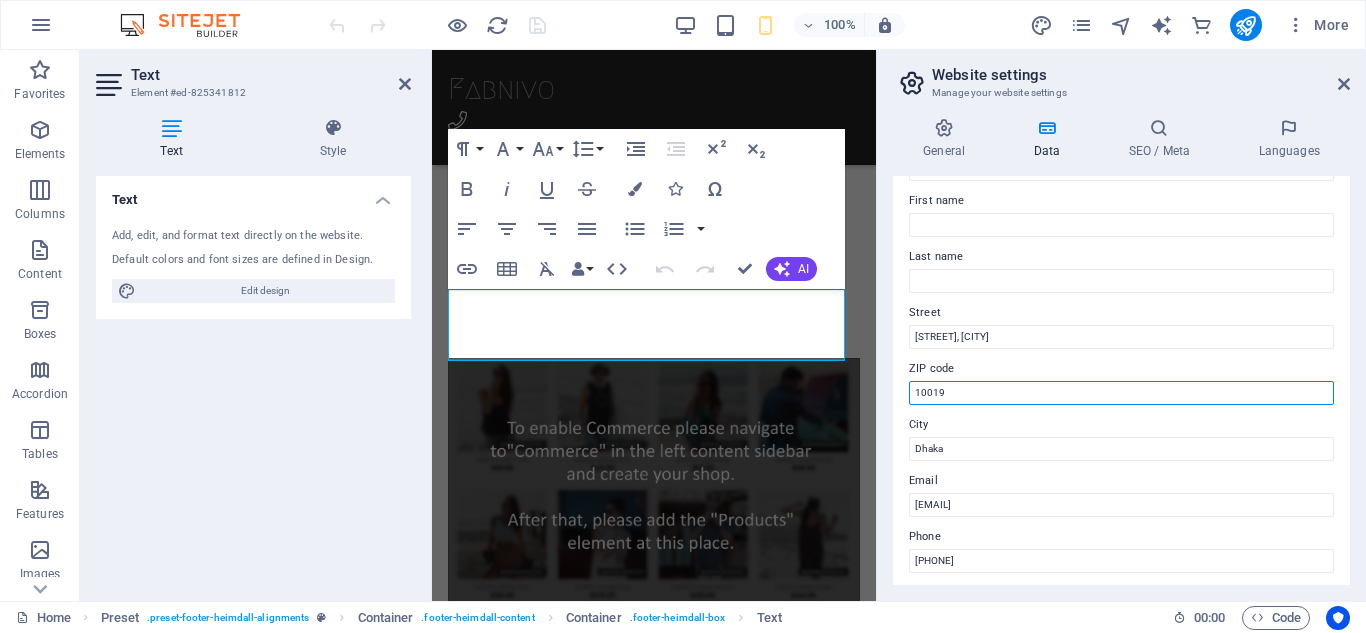 click on "10019" at bounding box center [1121, 393] 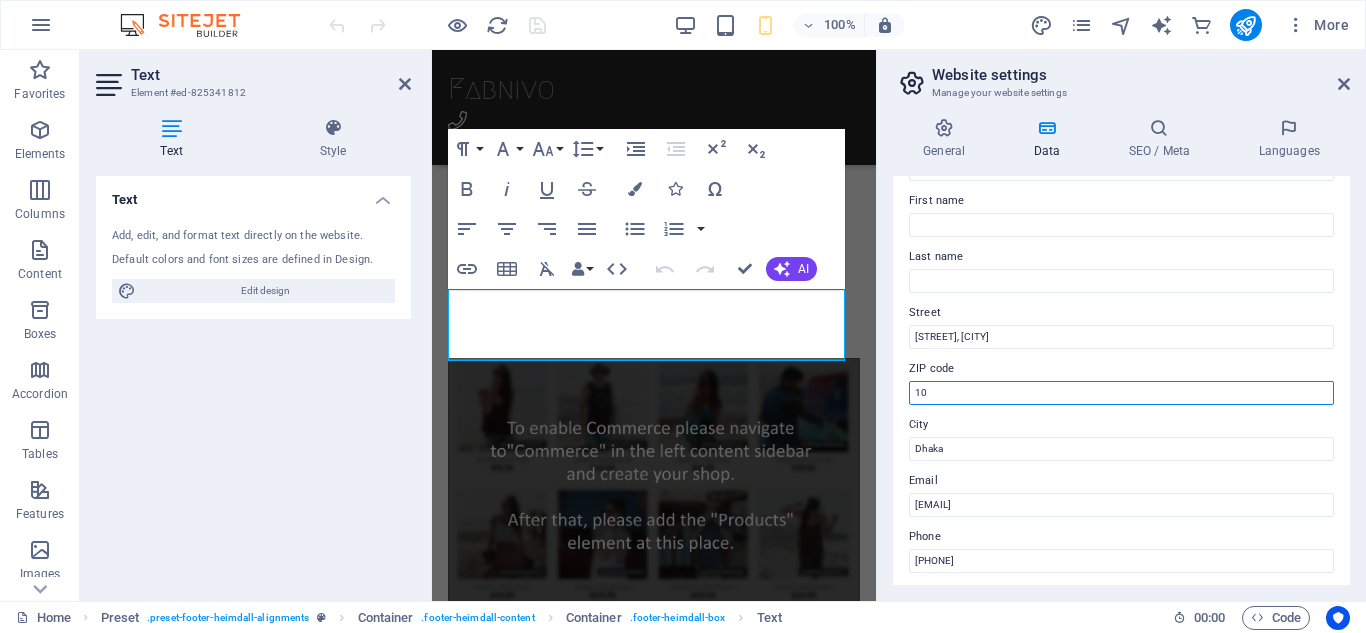 type on "1" 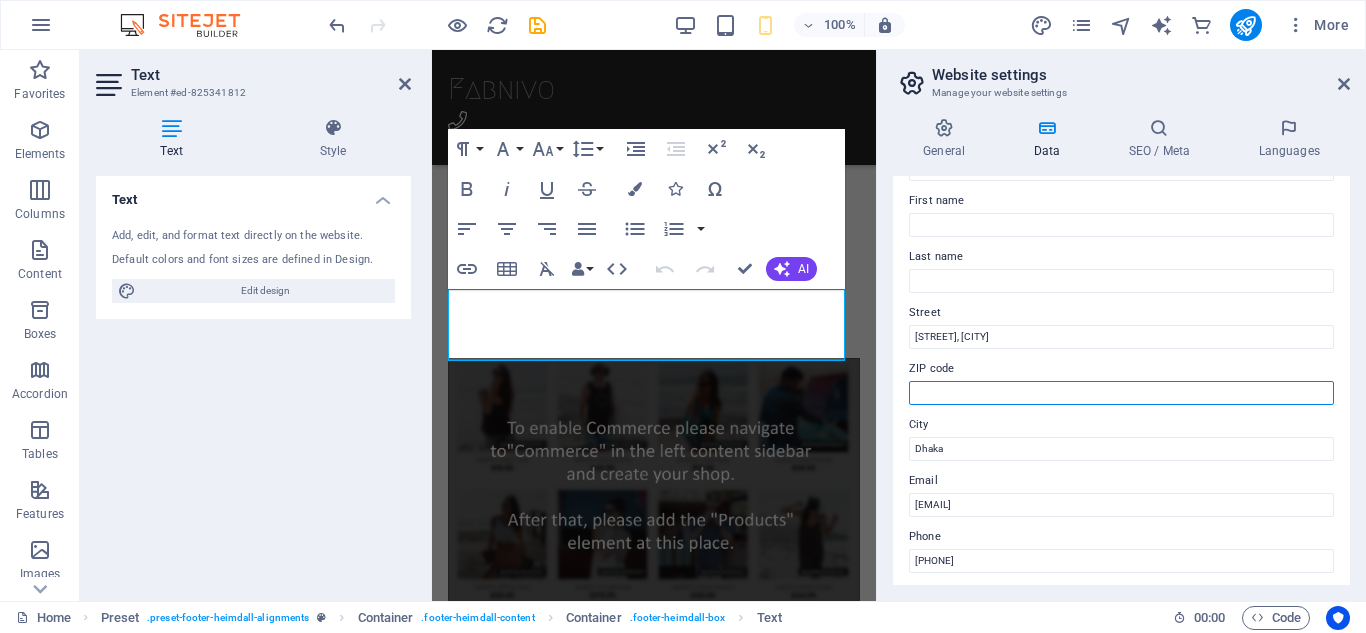 type 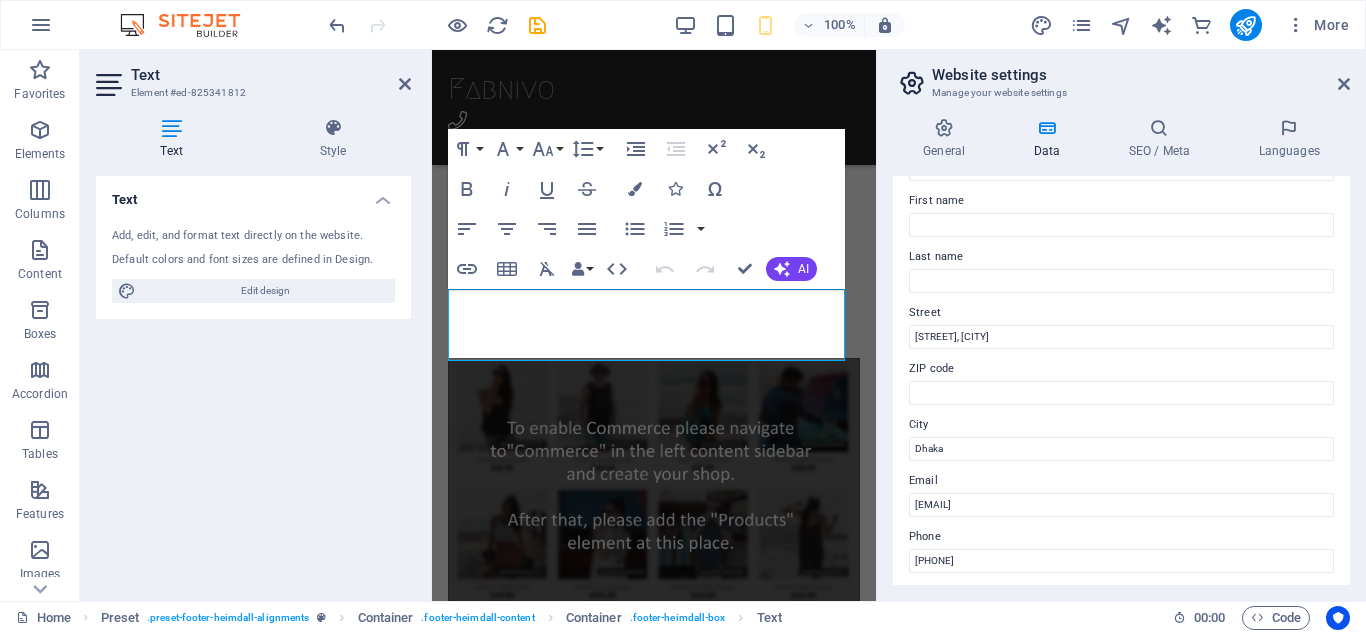 click on "Contact data for this website. This can be used everywhere on the website and will update automatically. Company Fabnivo First name [FIRST] Last name [LAST] Street [STREET], [CITY], [STATE] ZIP code [ZIP] City [CITY] Email [EMAIL] Phone [PHONE] Mobile [PHONE] Fax [FAX] Custom field 1 Custom field 2 Custom field 3 Custom field 4 Custom field 5 Custom field 6" at bounding box center (1121, 380) 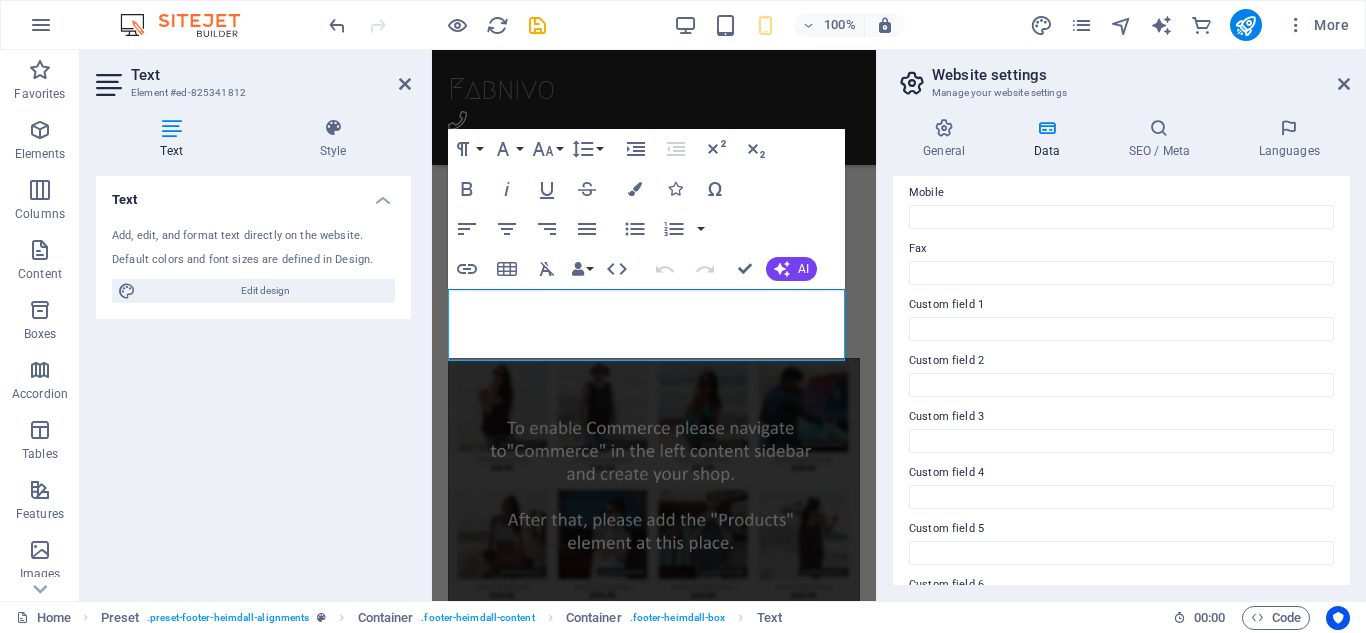 scroll, scrollTop: 552, scrollLeft: 0, axis: vertical 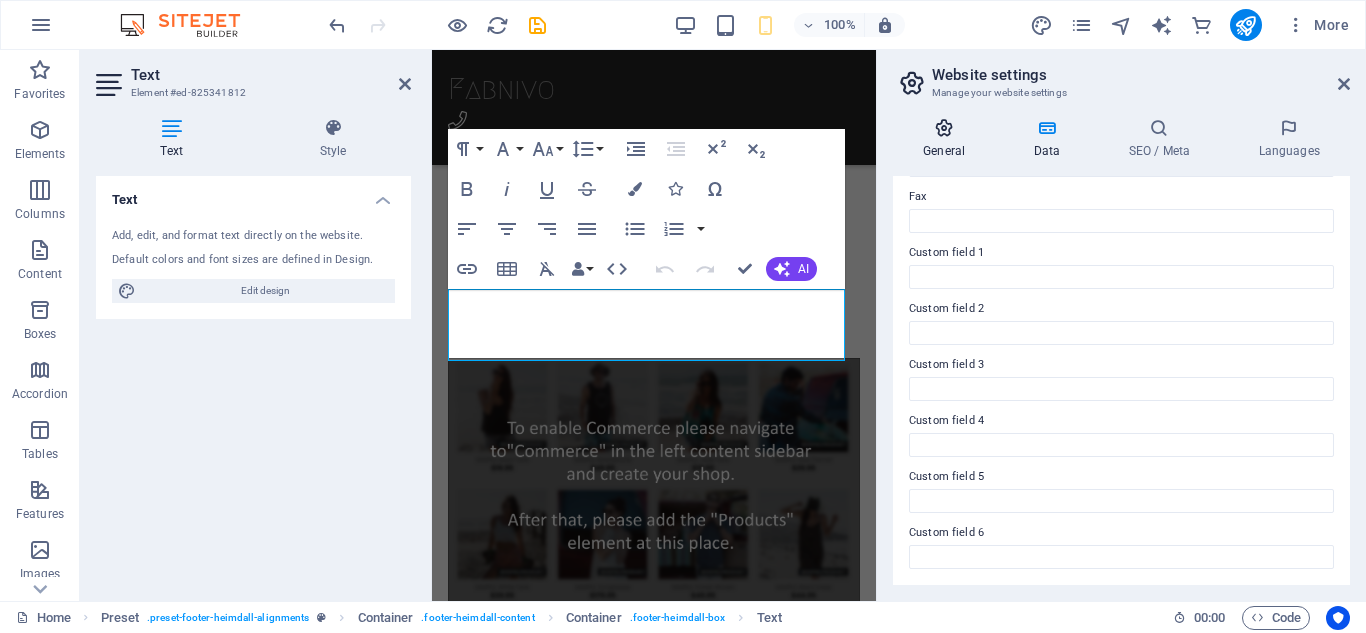 click on "General" at bounding box center (948, 139) 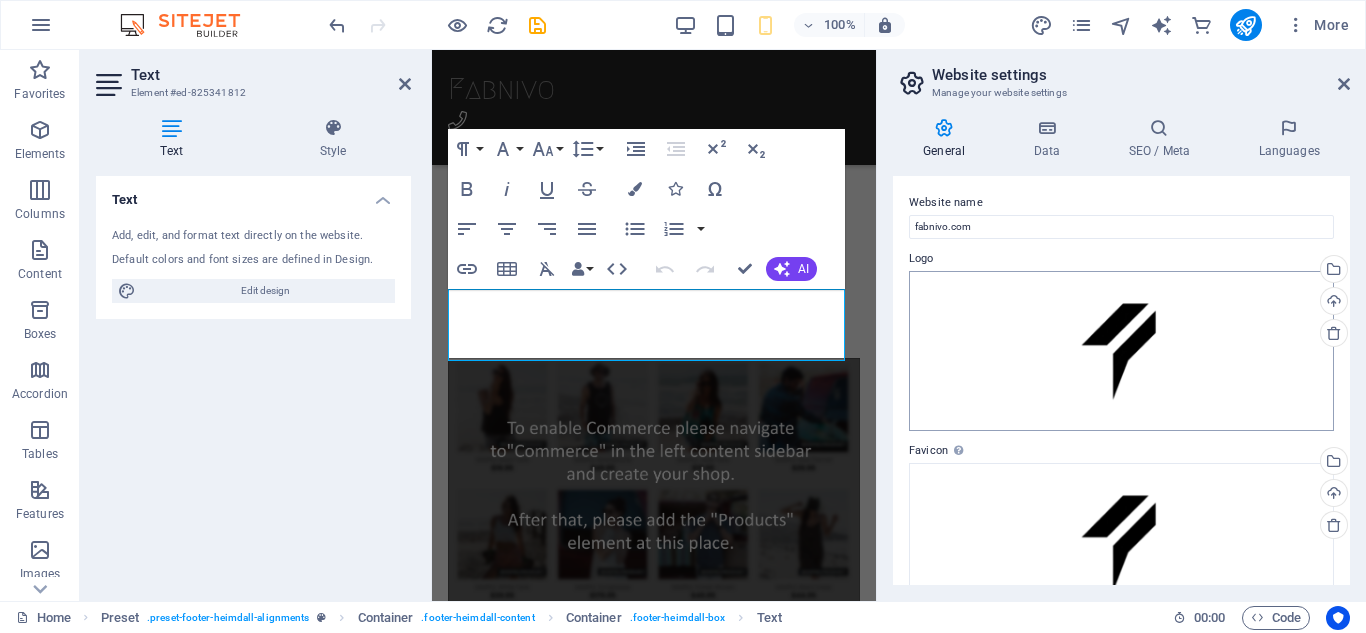 scroll, scrollTop: 0, scrollLeft: 0, axis: both 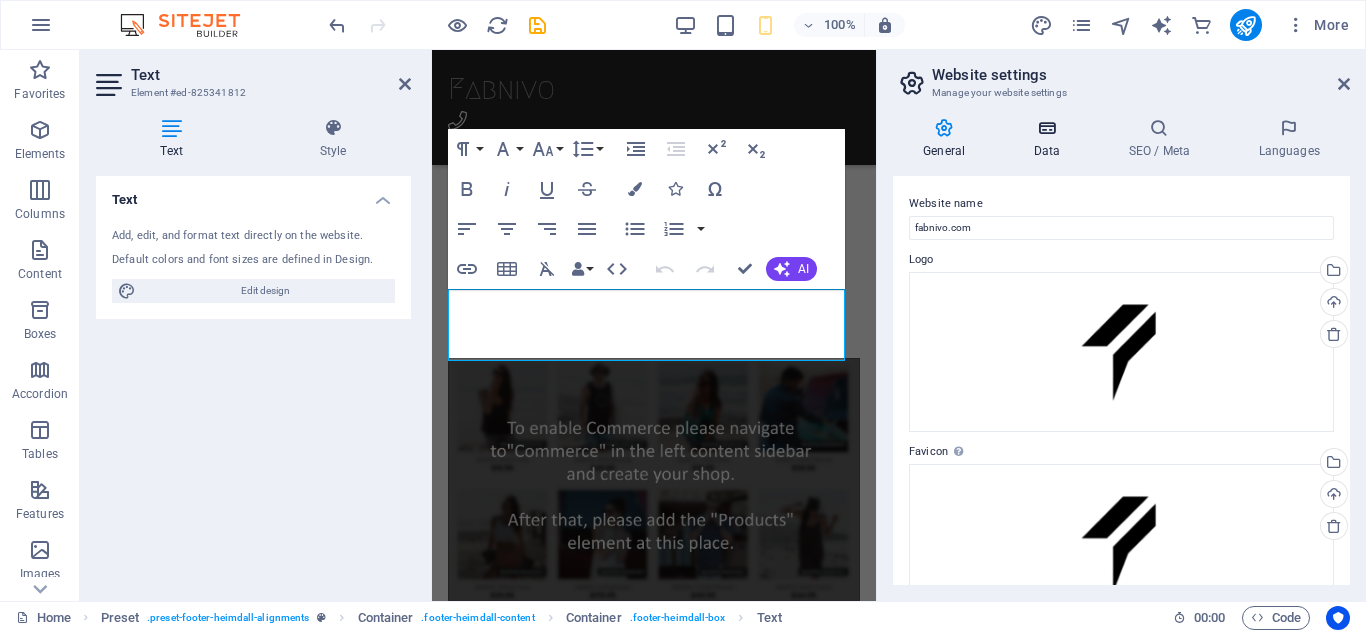 click at bounding box center (1046, 128) 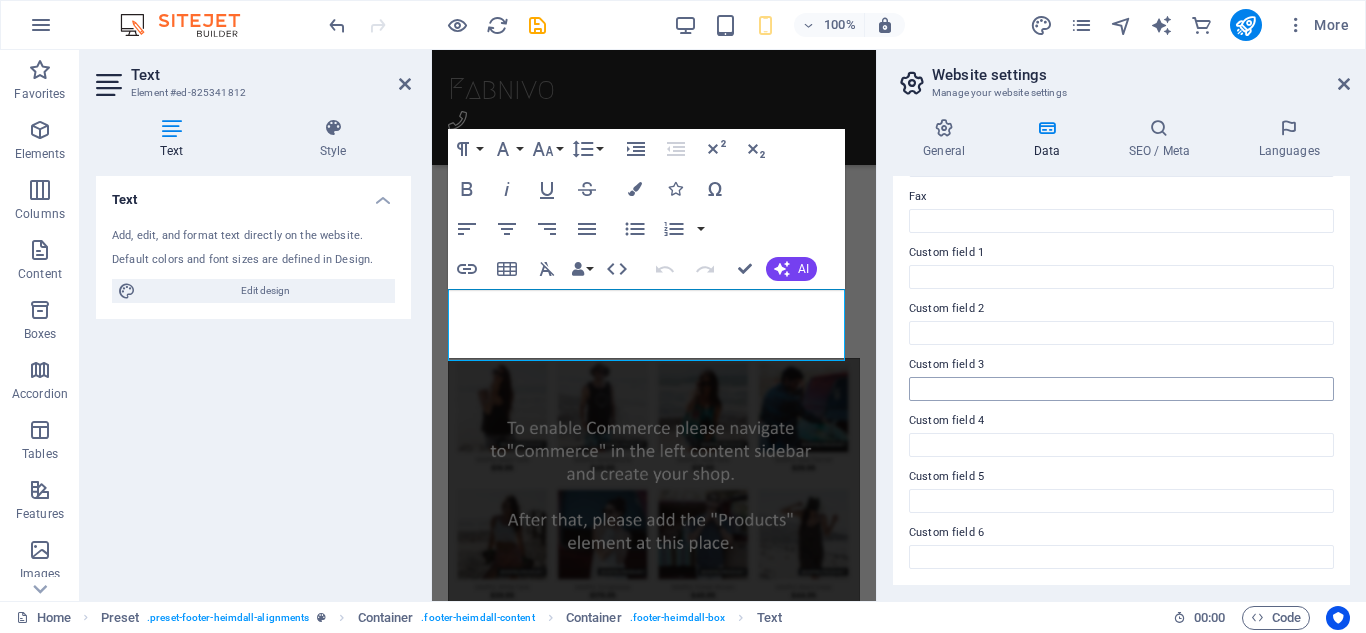 scroll, scrollTop: 0, scrollLeft: 0, axis: both 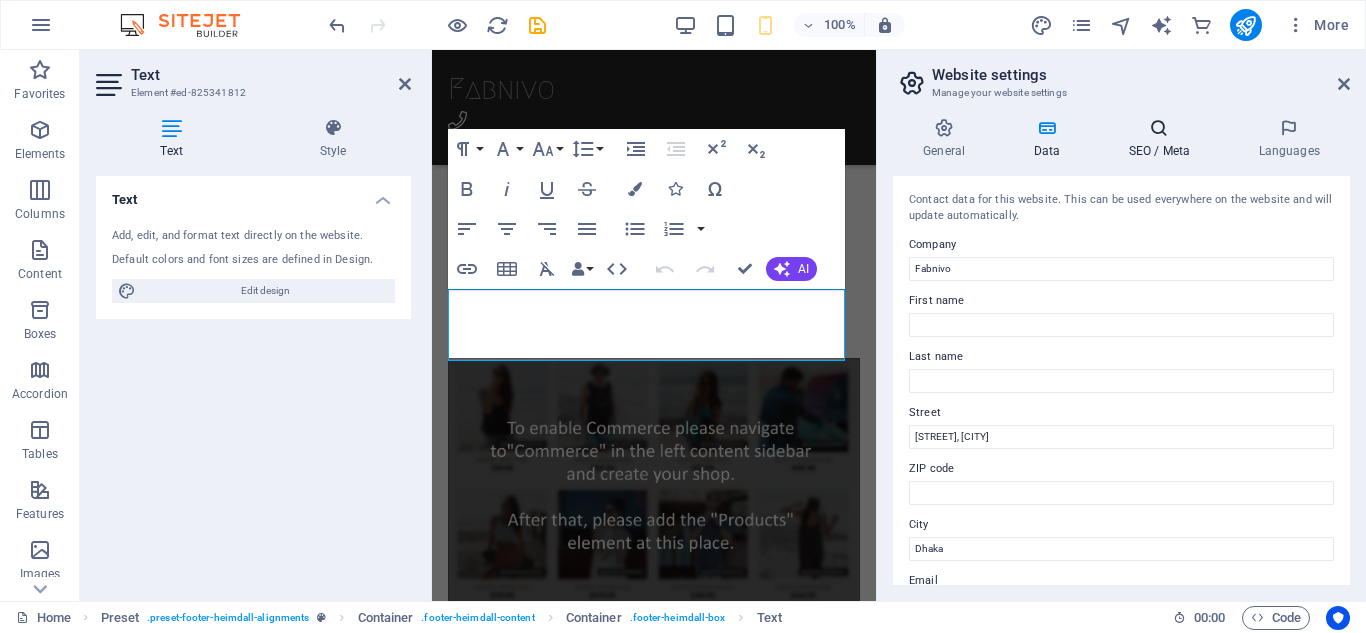 click at bounding box center [1159, 128] 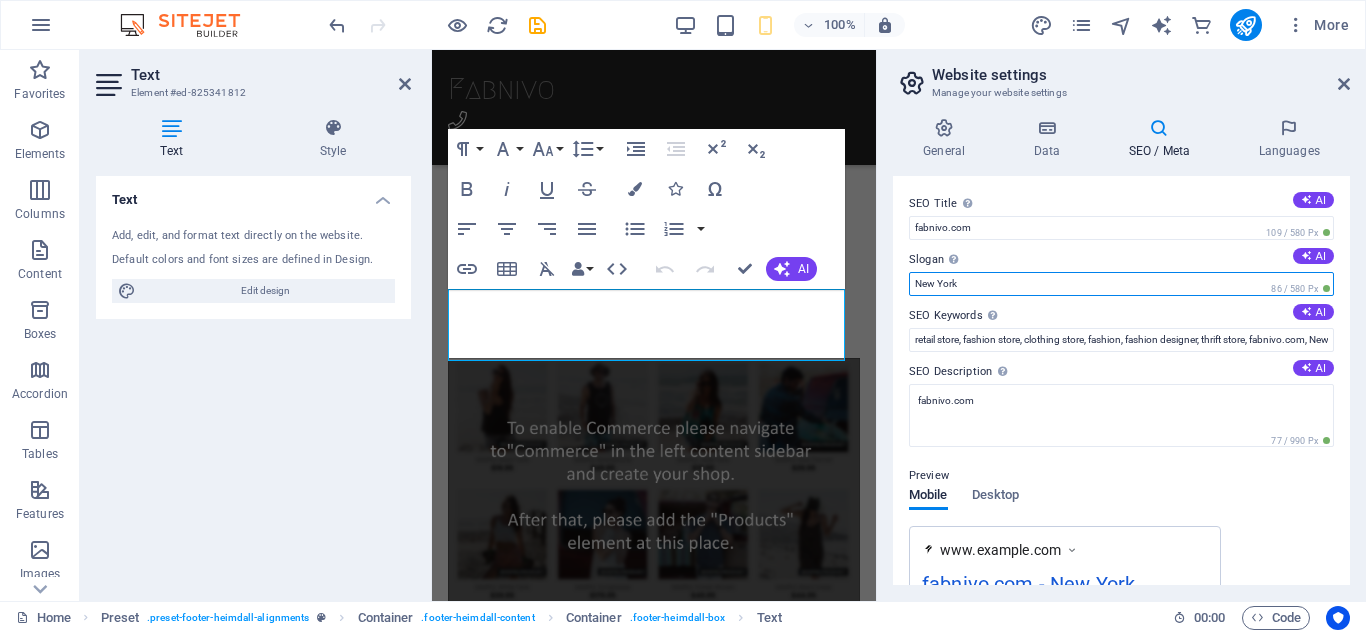 drag, startPoint x: 1447, startPoint y: 331, endPoint x: 867, endPoint y: 281, distance: 582.1512 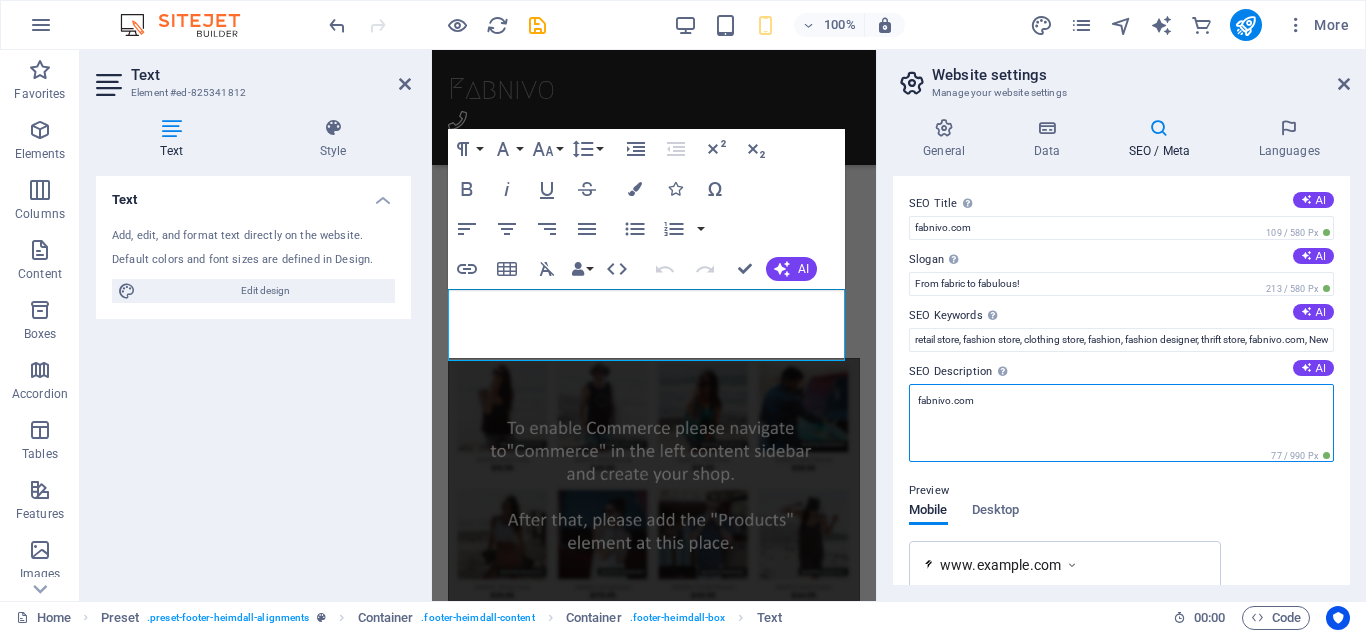 click on "fabnivo.com" at bounding box center (1121, 423) 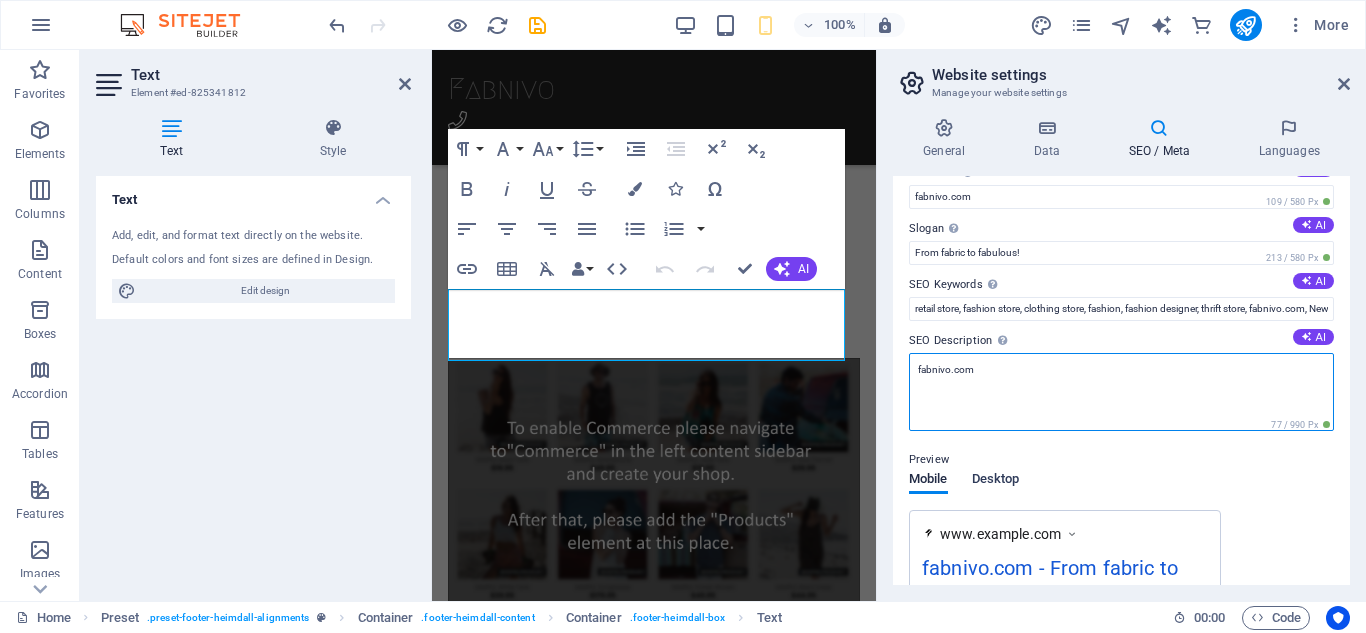scroll, scrollTop: 0, scrollLeft: 0, axis: both 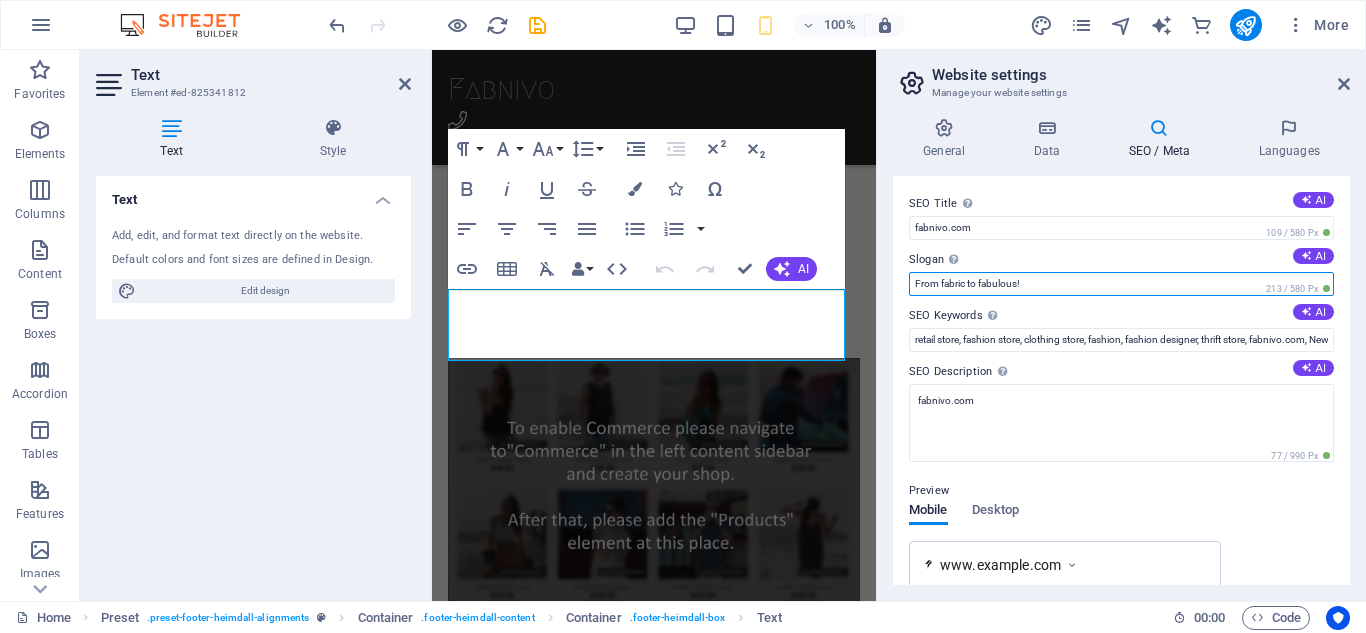 click on "From fabric to fabulous!" at bounding box center [1121, 284] 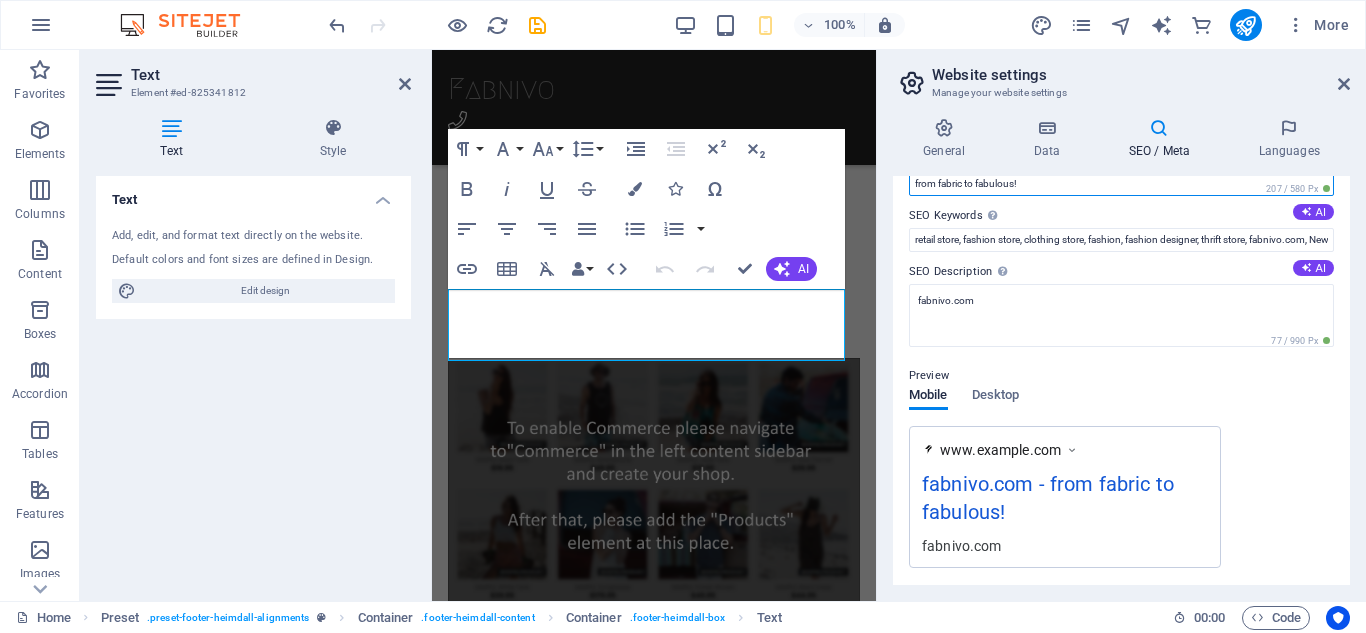 scroll, scrollTop: 0, scrollLeft: 0, axis: both 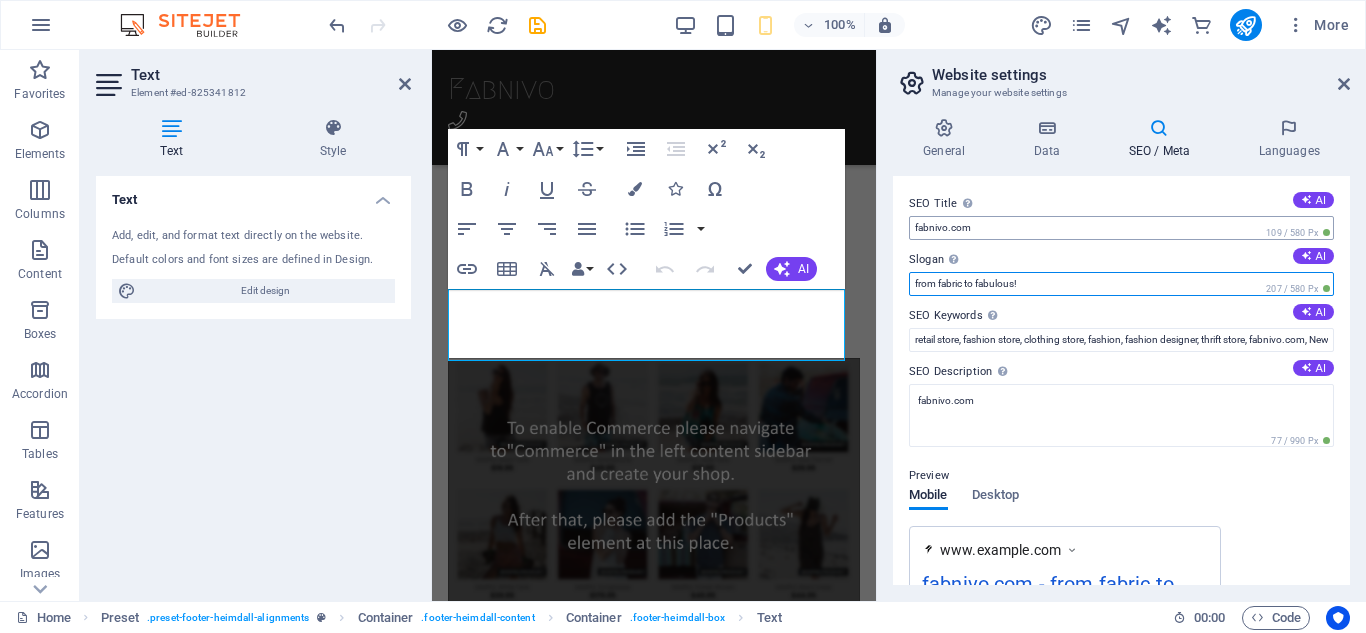 type on "from fabric to fabulous!" 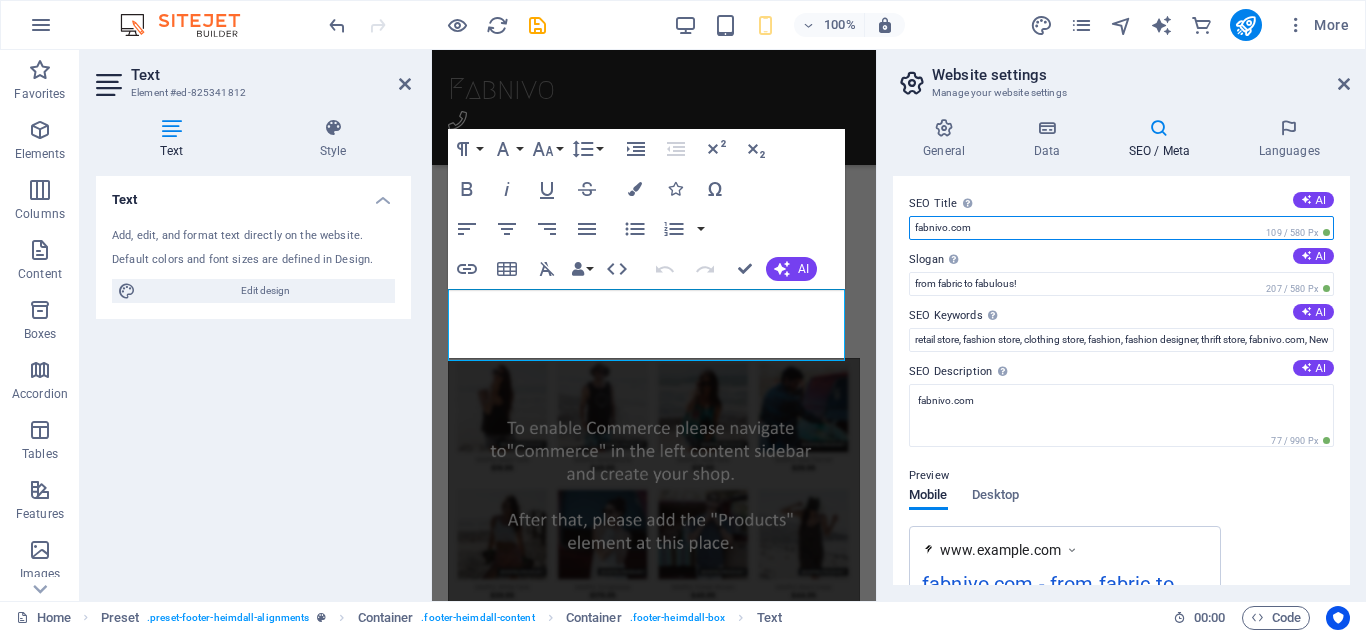 click on "fabnivo.com" at bounding box center [1121, 228] 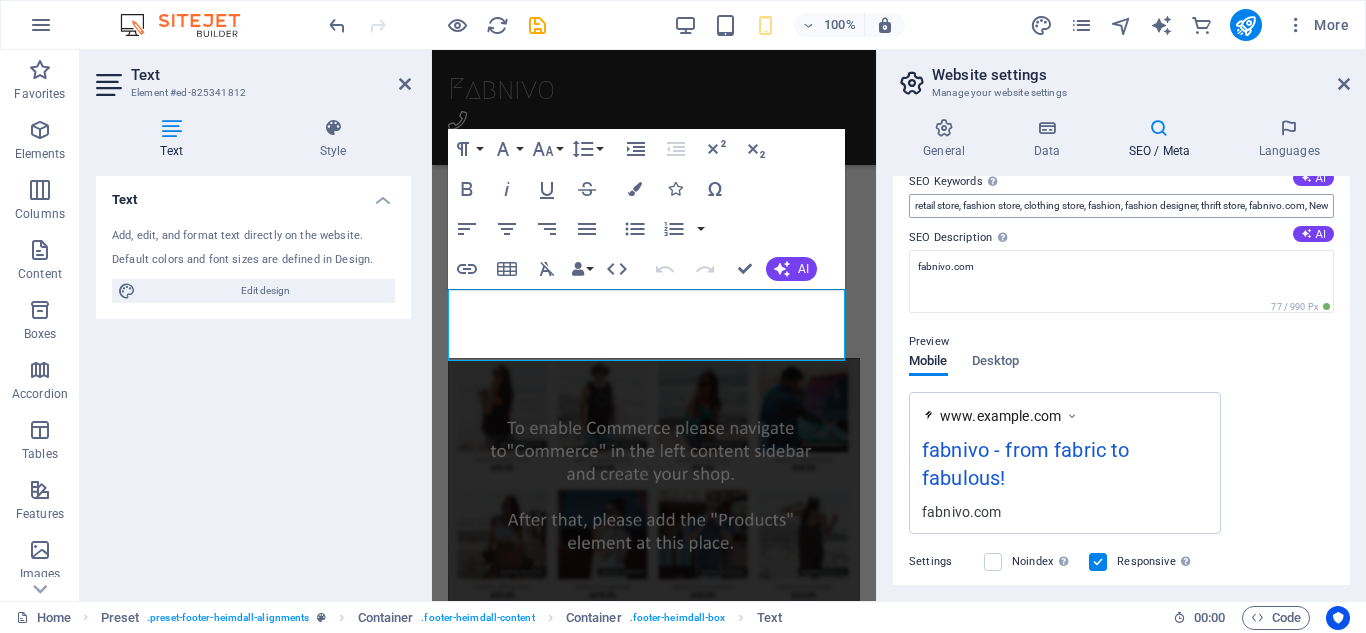 scroll, scrollTop: 200, scrollLeft: 0, axis: vertical 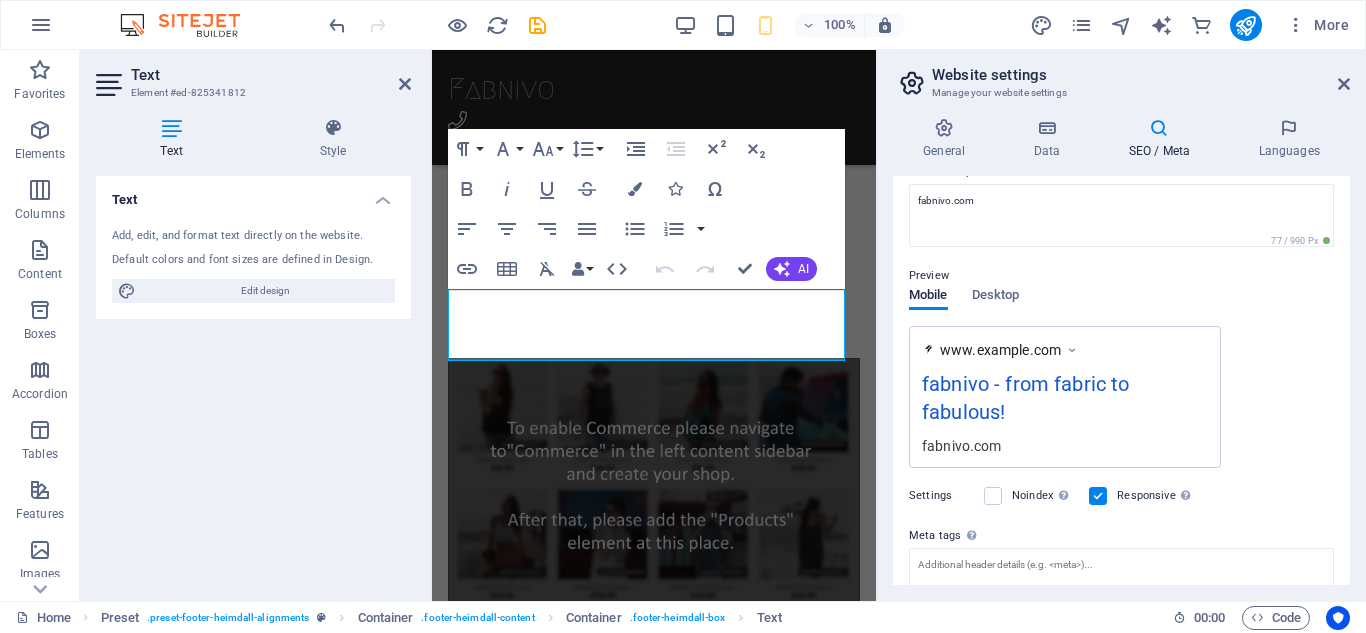 type on "fabnivo" 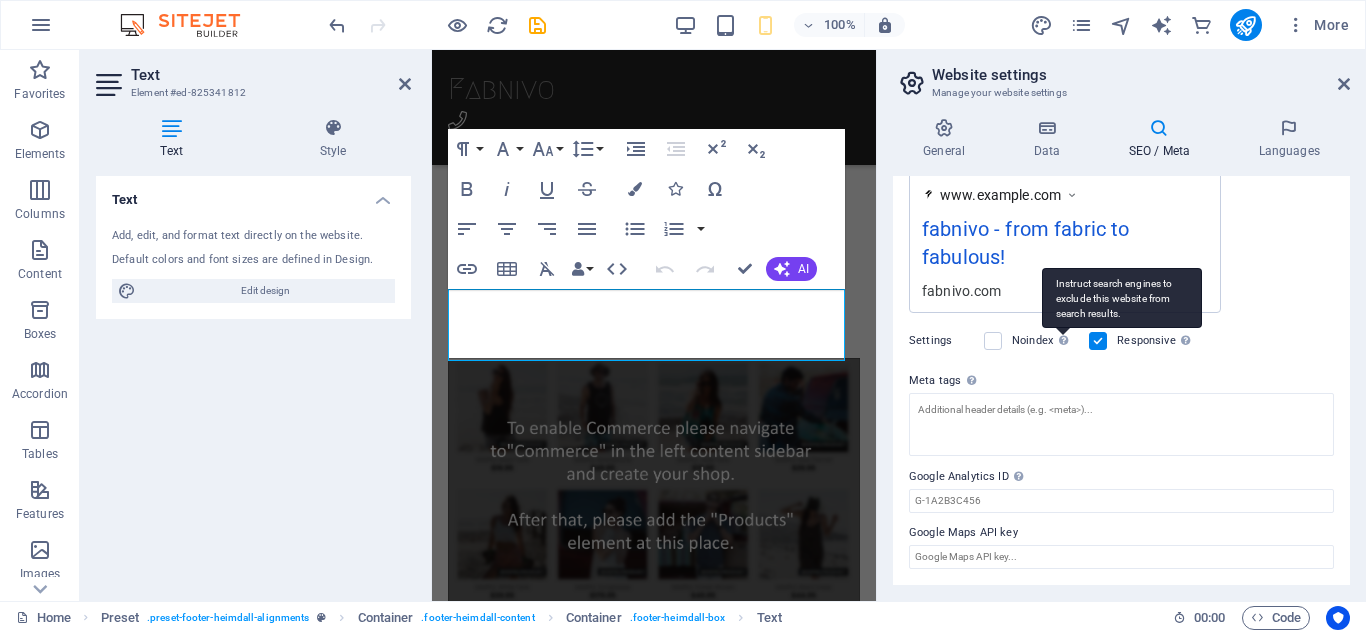scroll, scrollTop: 255, scrollLeft: 0, axis: vertical 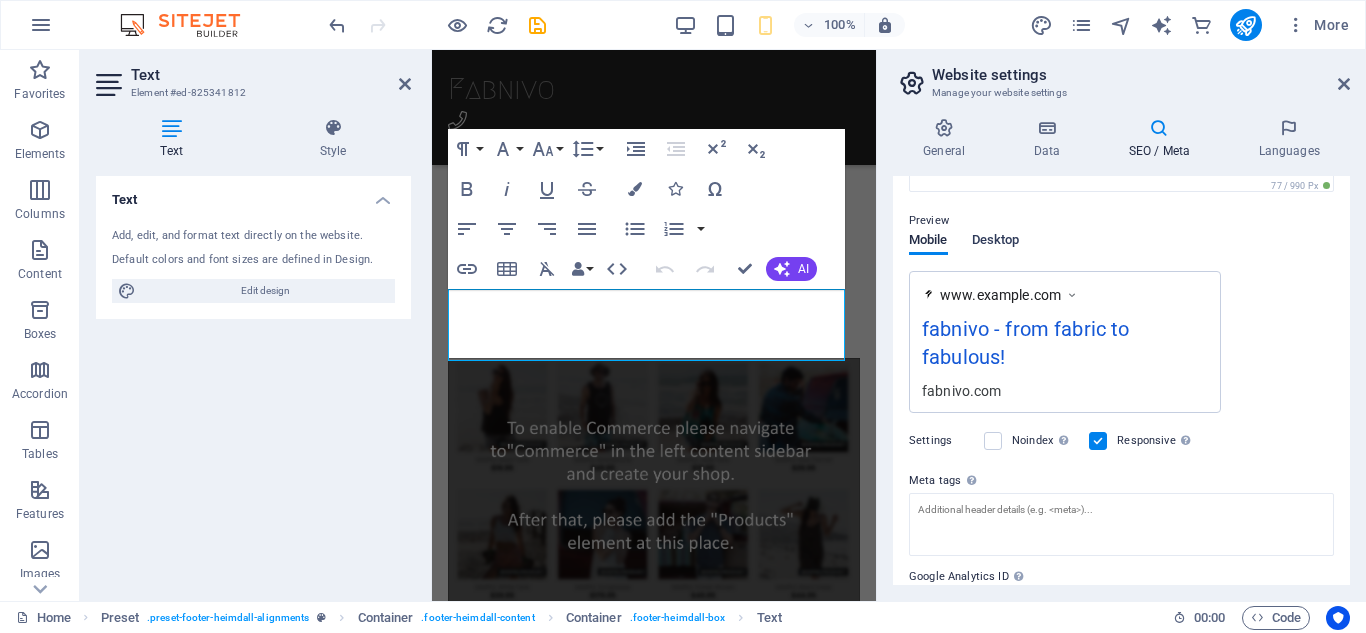 click on "Desktop" at bounding box center (996, 242) 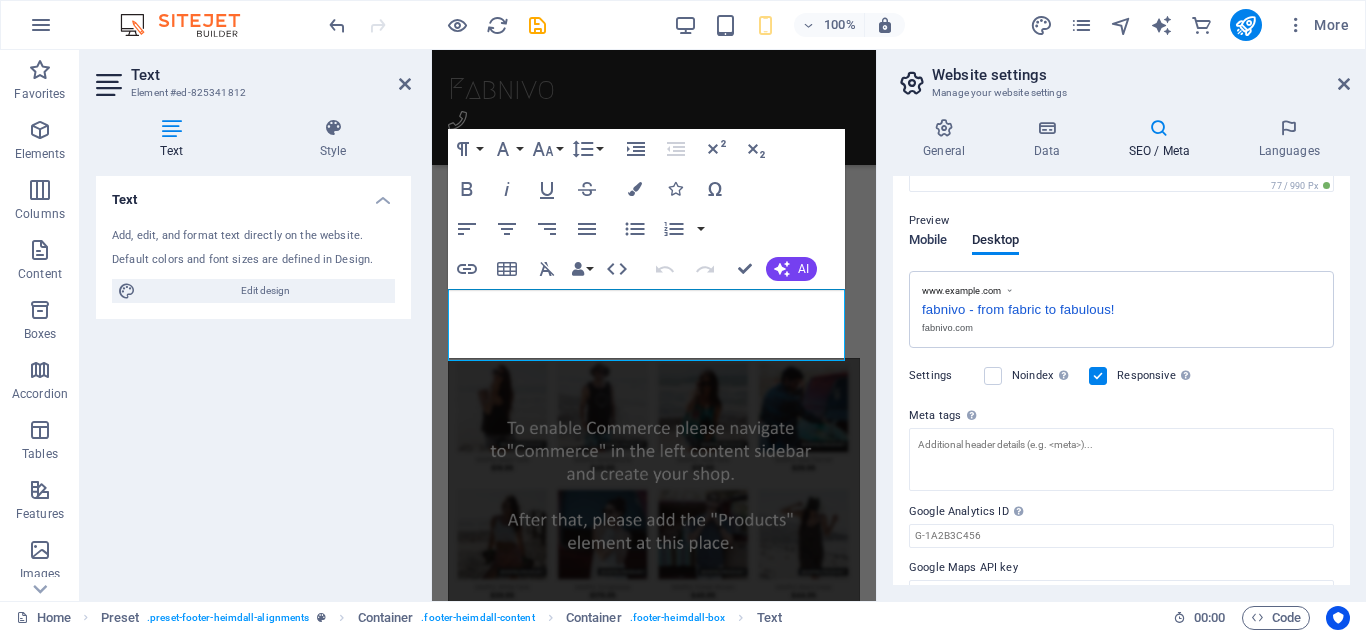 click on "Mobile" at bounding box center [928, 242] 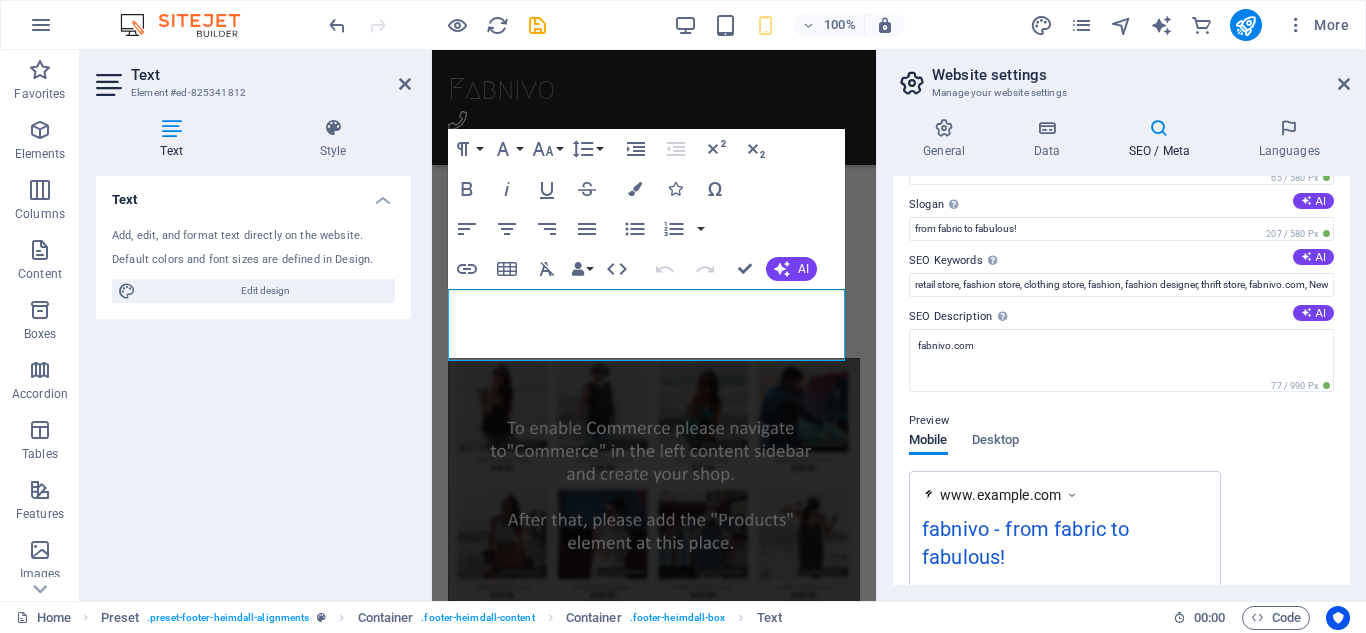 scroll, scrollTop: 0, scrollLeft: 0, axis: both 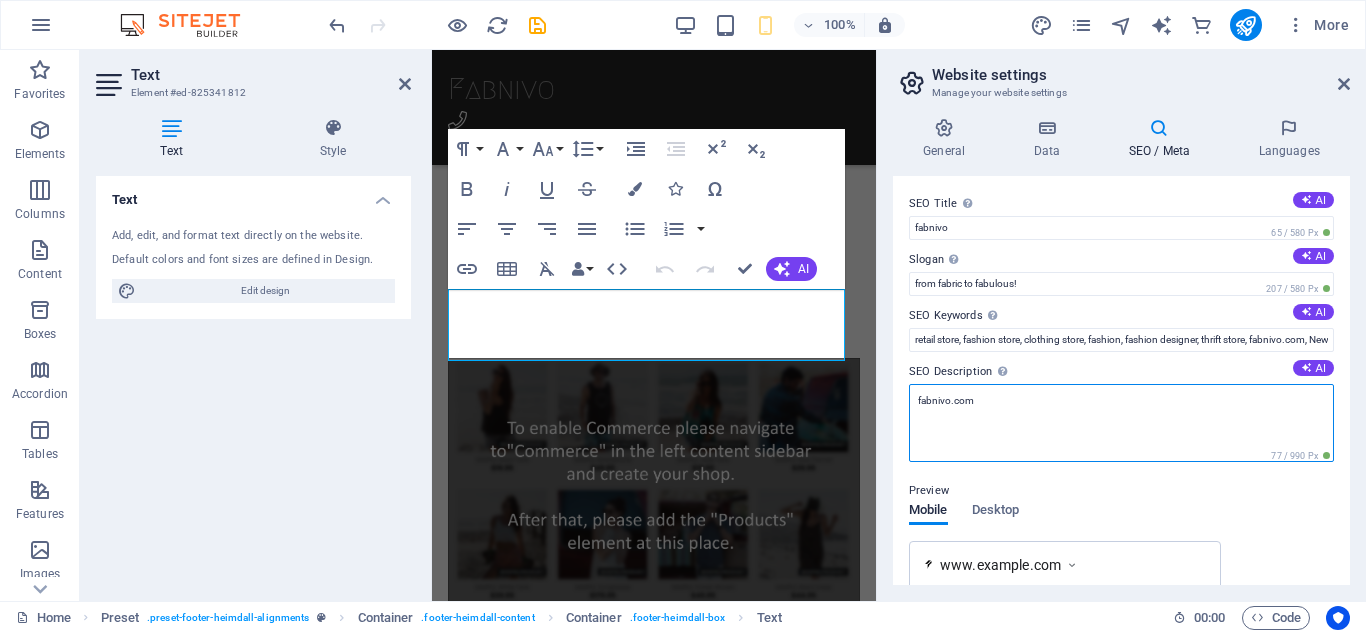drag, startPoint x: 1004, startPoint y: 395, endPoint x: 890, endPoint y: 394, distance: 114.00439 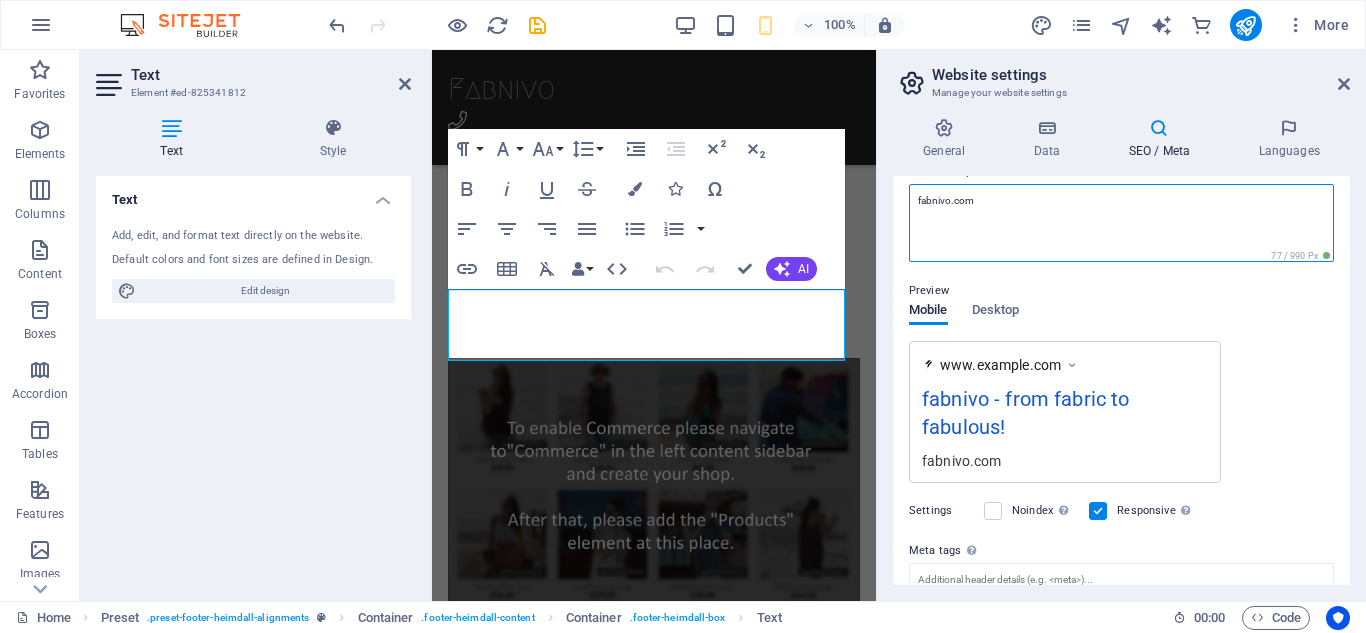 scroll, scrollTop: 370, scrollLeft: 0, axis: vertical 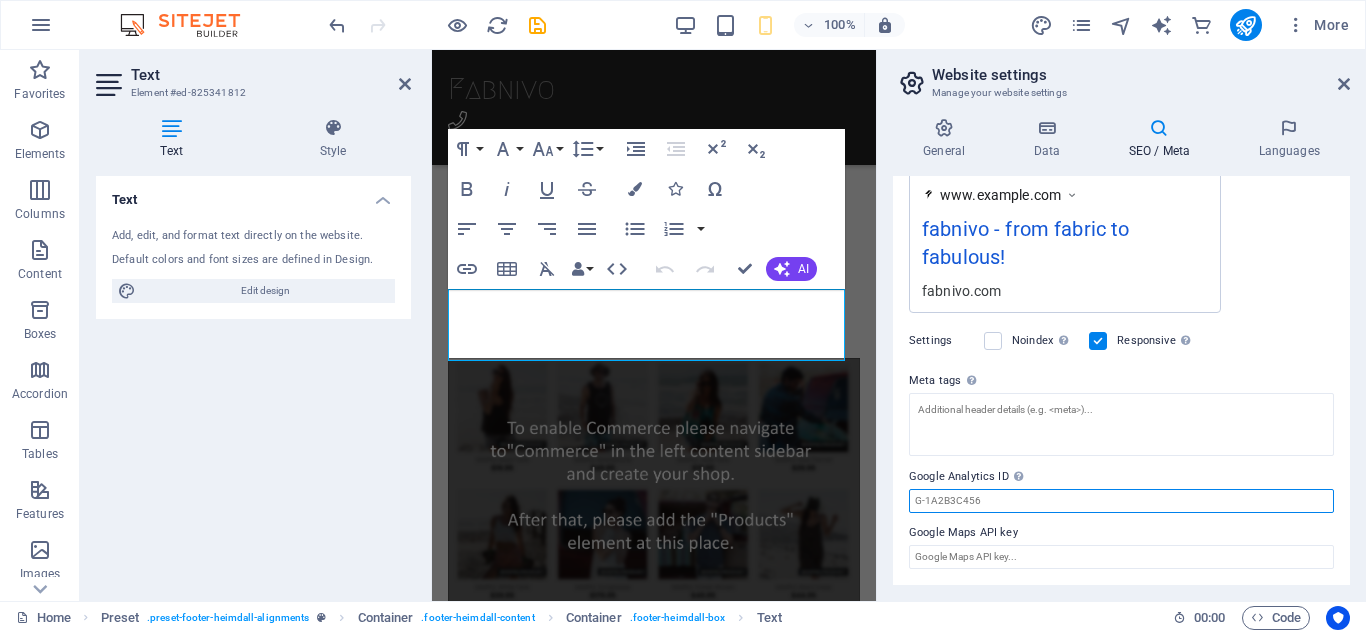 click on "Google Analytics ID Please only add the Google Analytics ID. We automatically include the ID in the tracking snippet. The Analytics ID looks similar to e.g. G-1A2B3C456" at bounding box center (1121, 501) 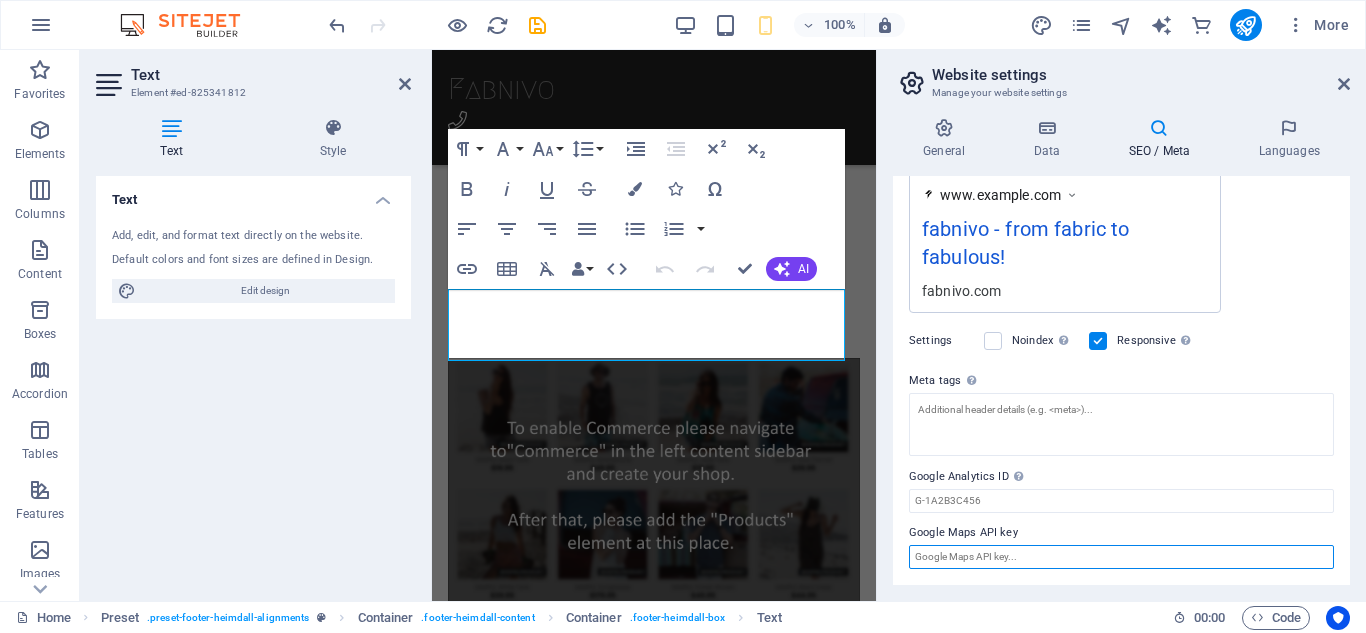 click on "Google Maps API key" at bounding box center [1121, 557] 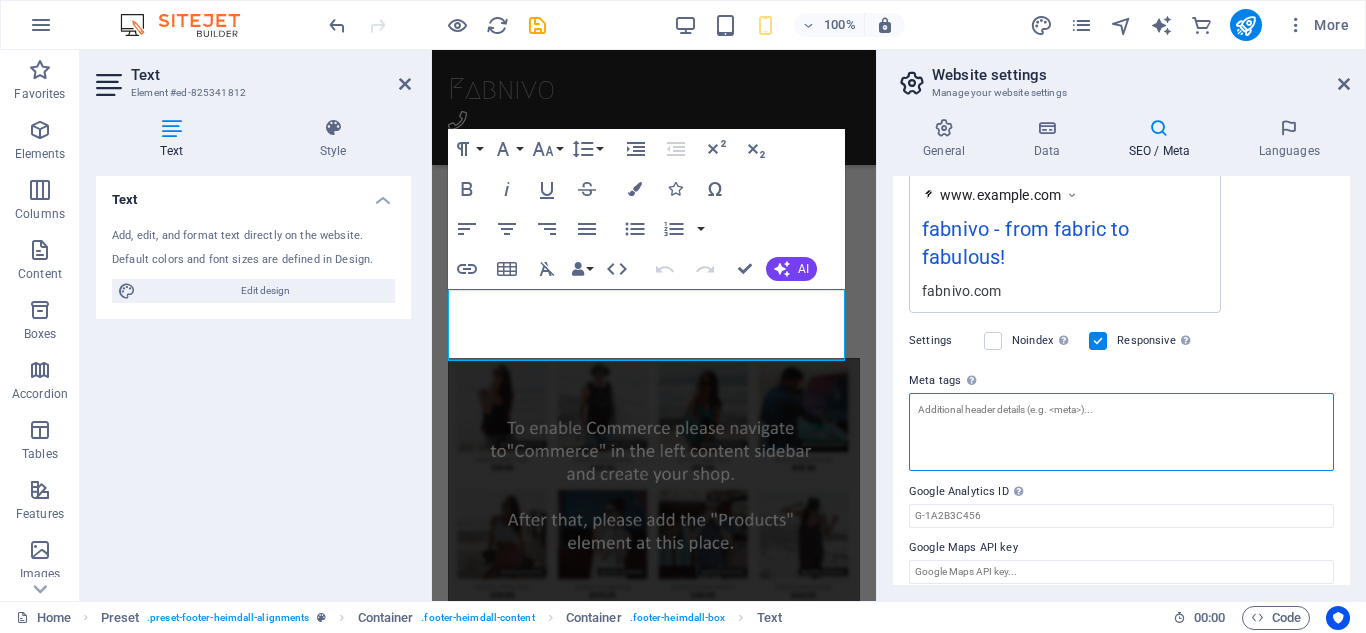 click on "Meta tags Enter HTML code here that will be placed inside the  tags of your website. Please note that your website may not function if you include code with errors." at bounding box center [1121, 432] 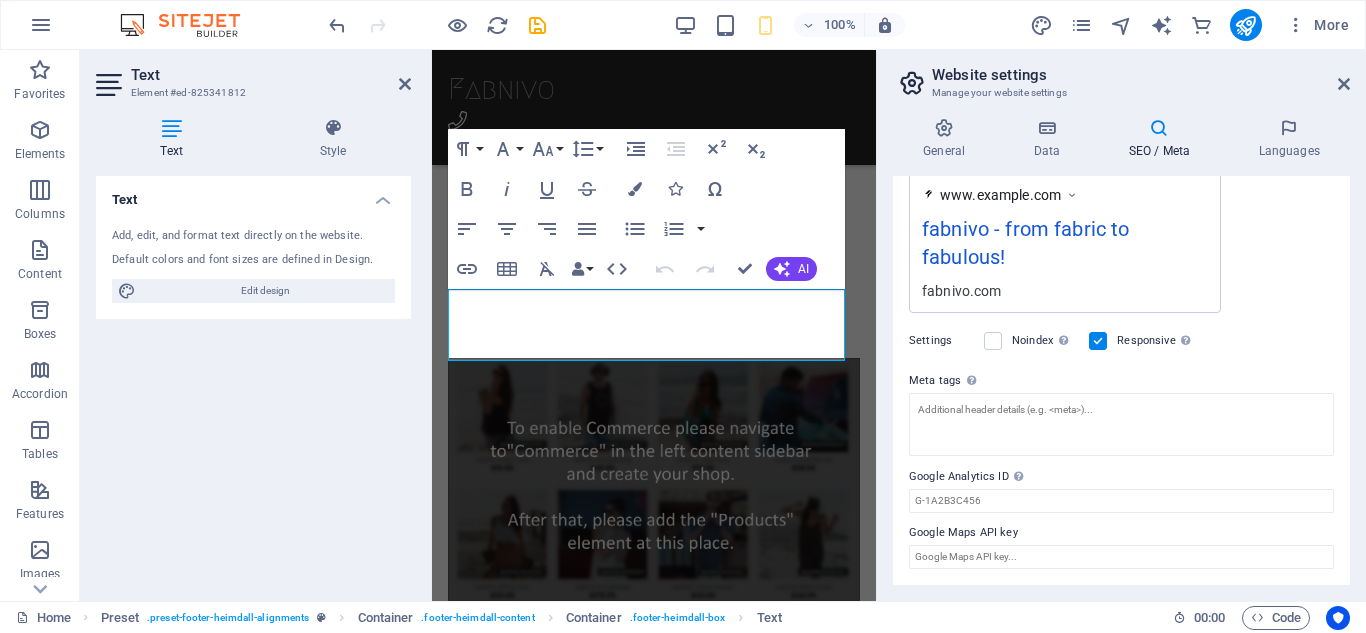 click on "Settings Noindex Instruct search engines to exclude this website from search results. Responsive Determine whether the website should be responsive based on screen resolution." at bounding box center (1121, 341) 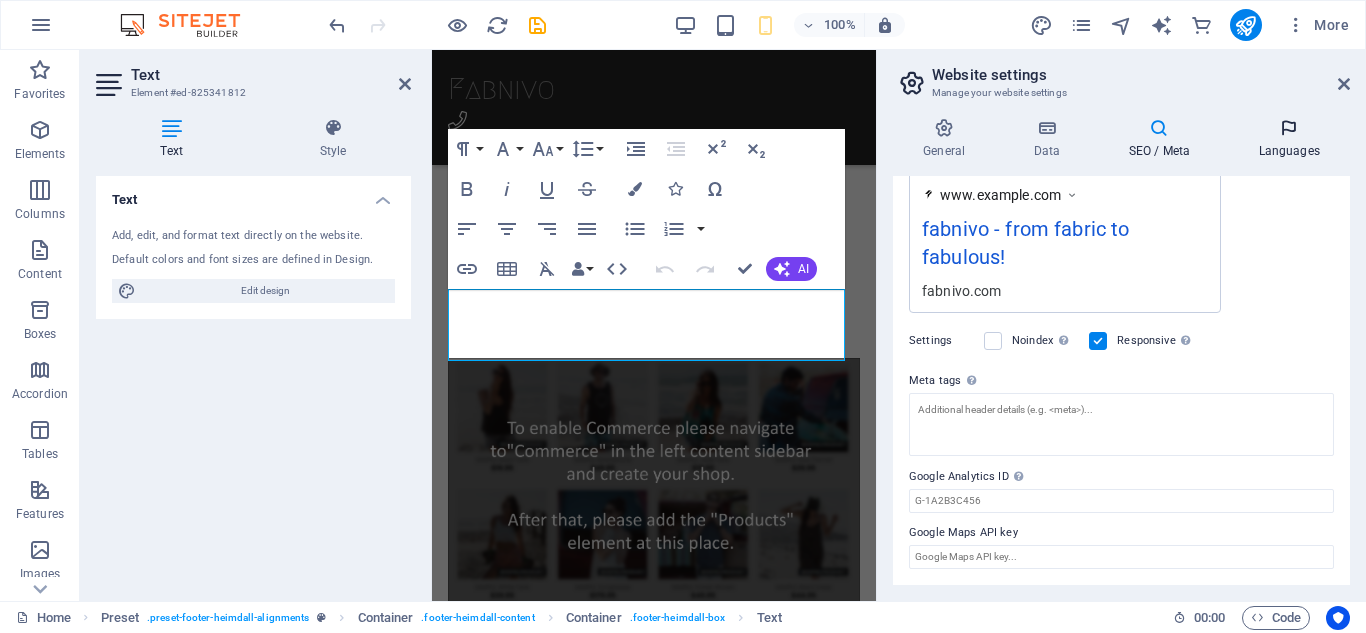 click on "Languages" at bounding box center [1289, 139] 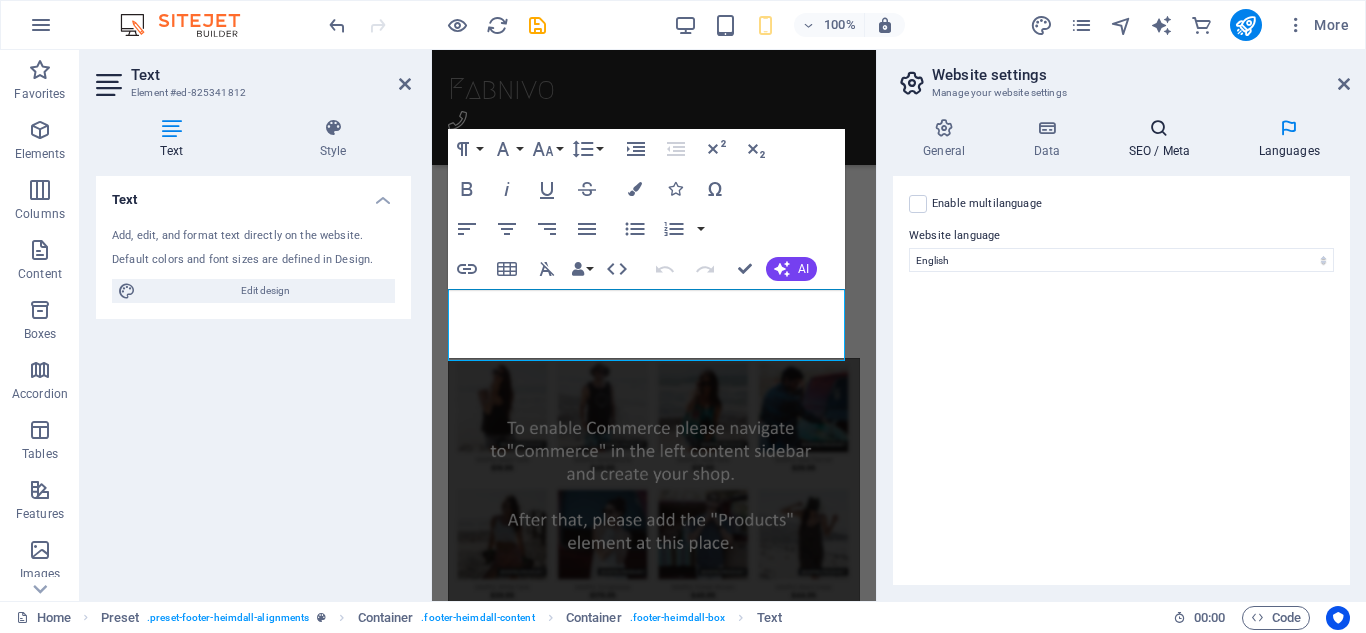 click on "SEO / Meta" at bounding box center [1163, 139] 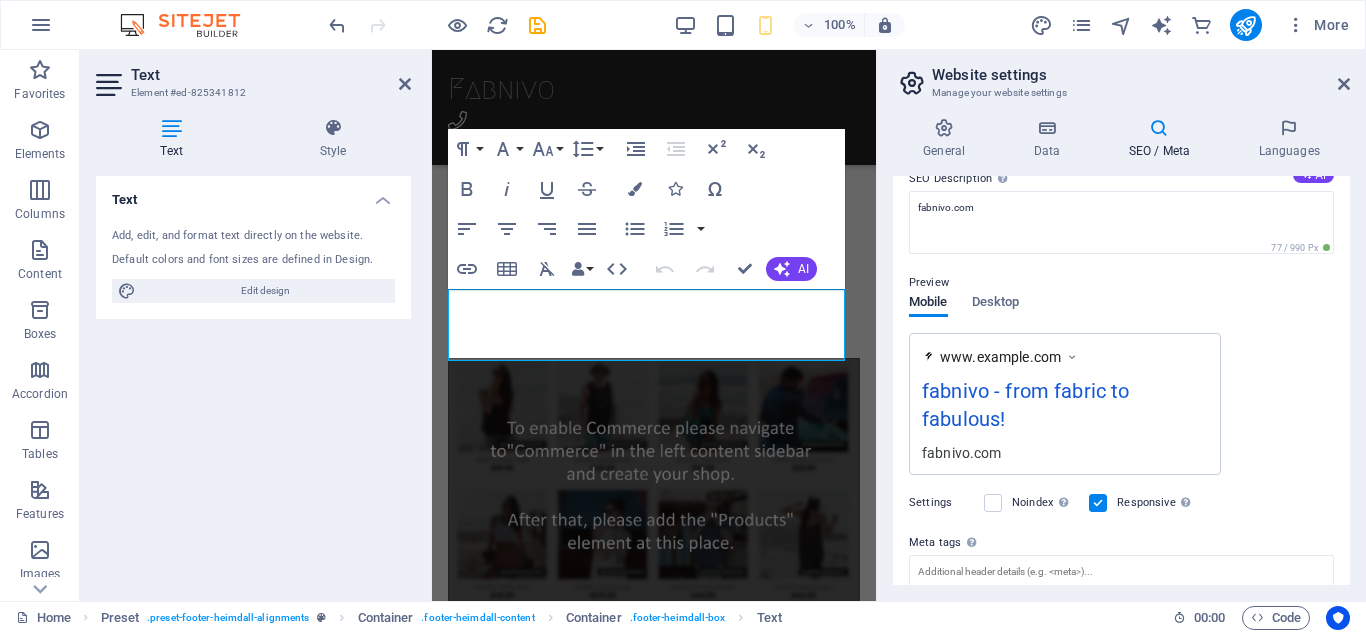 scroll, scrollTop: 0, scrollLeft: 0, axis: both 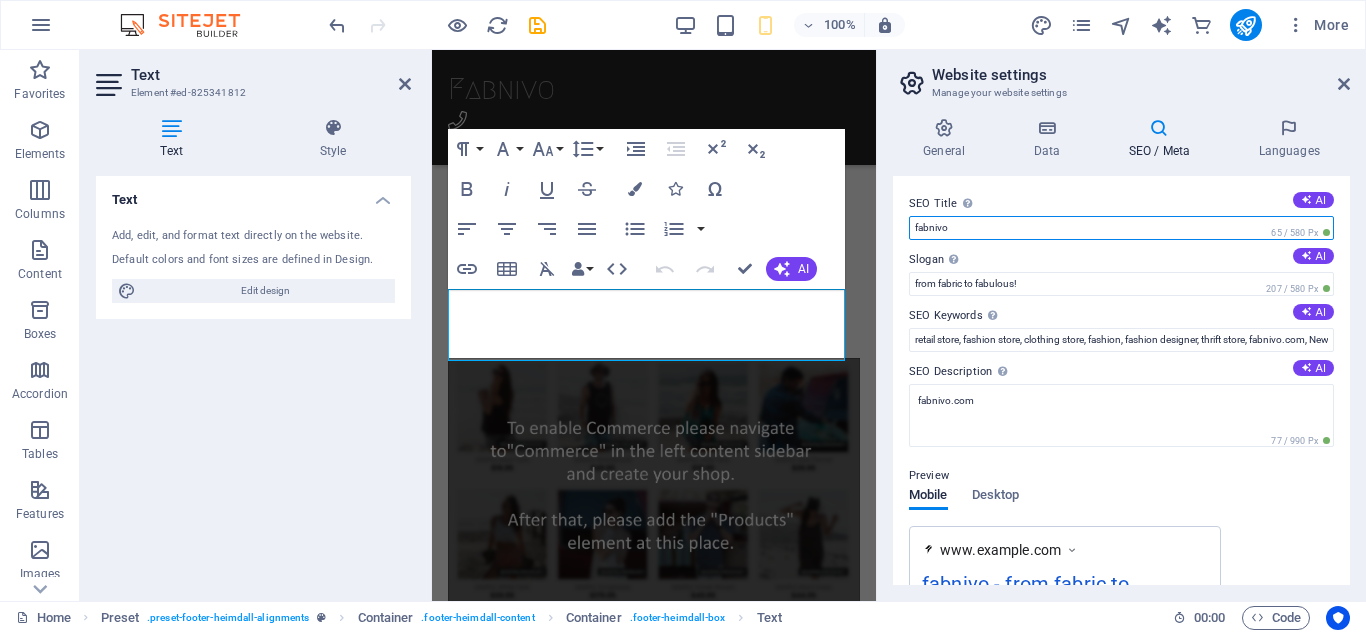 click on "fabnivo" at bounding box center [1121, 228] 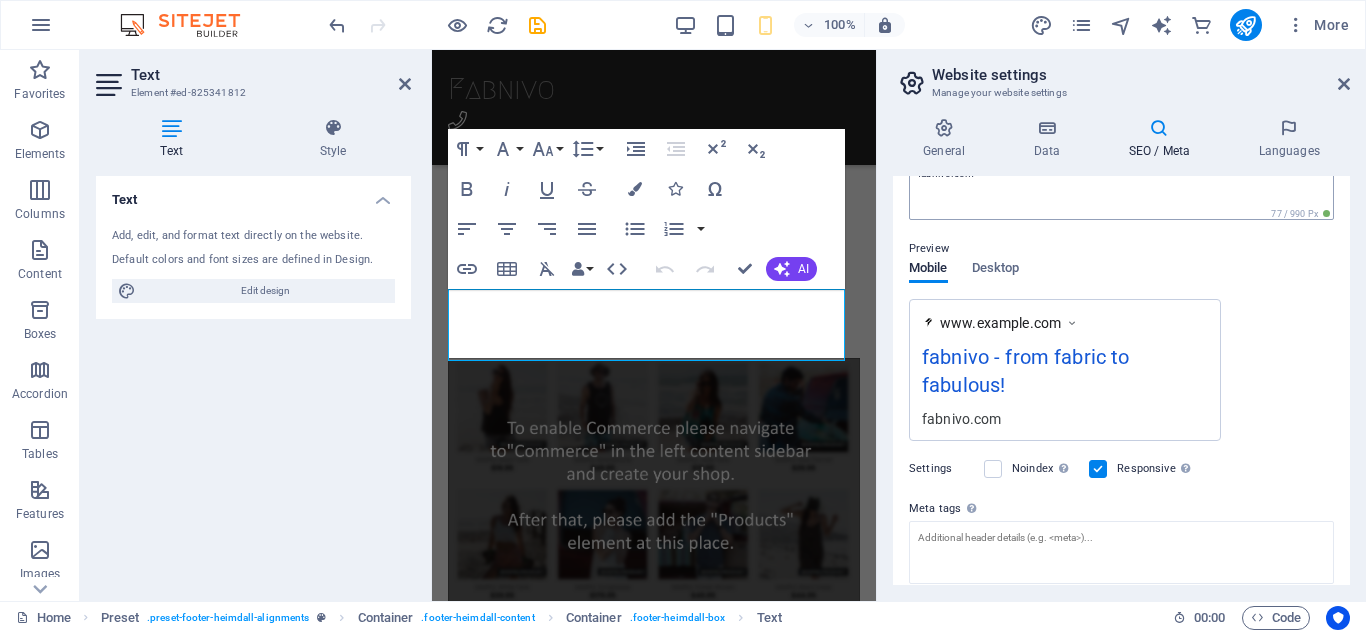 scroll, scrollTop: 355, scrollLeft: 0, axis: vertical 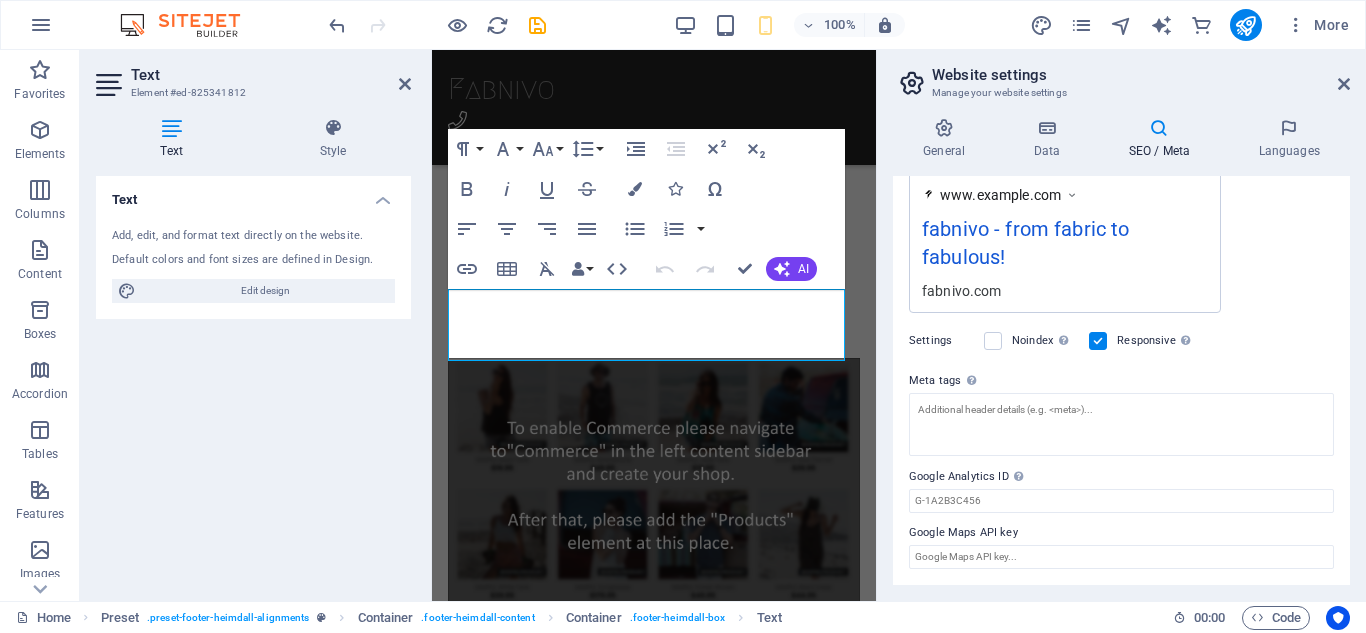 click on "Home Preset . preset-footer-heimdall-alignments Container . footer-heimdall-content Container . footer-heimdall-box Text" at bounding box center [586, 618] 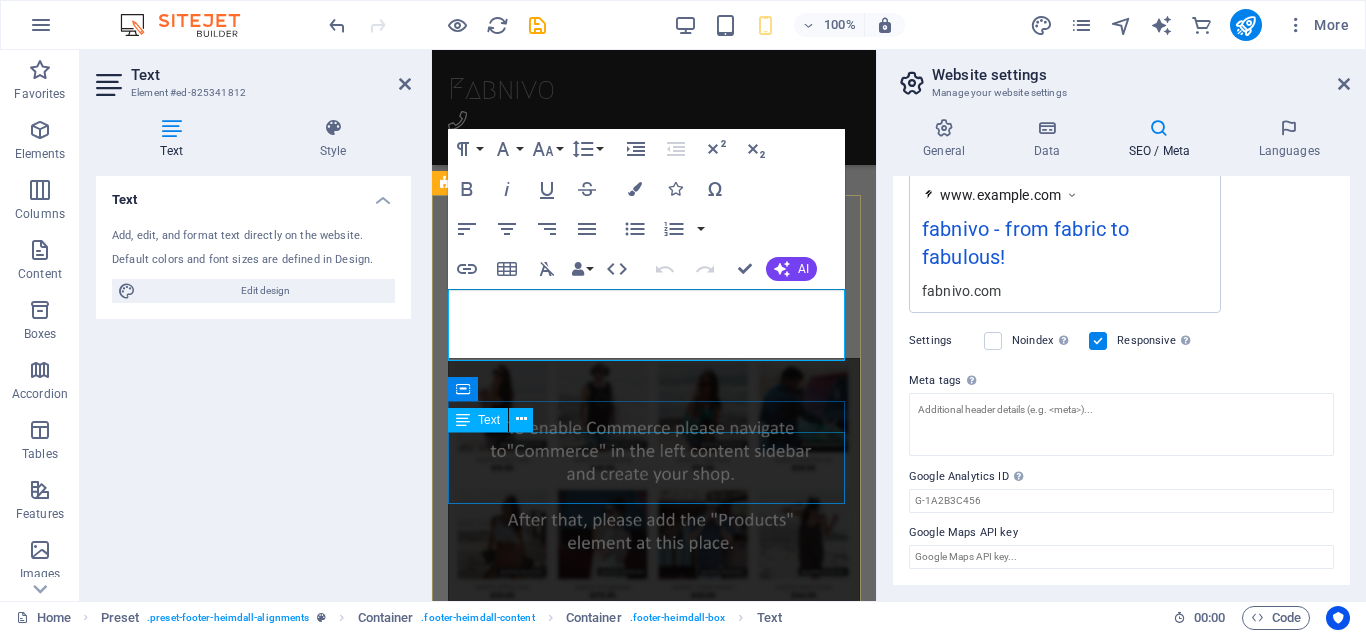 click on "Get in touch! [PHONE] [EMAIL]" at bounding box center [654, 1014] 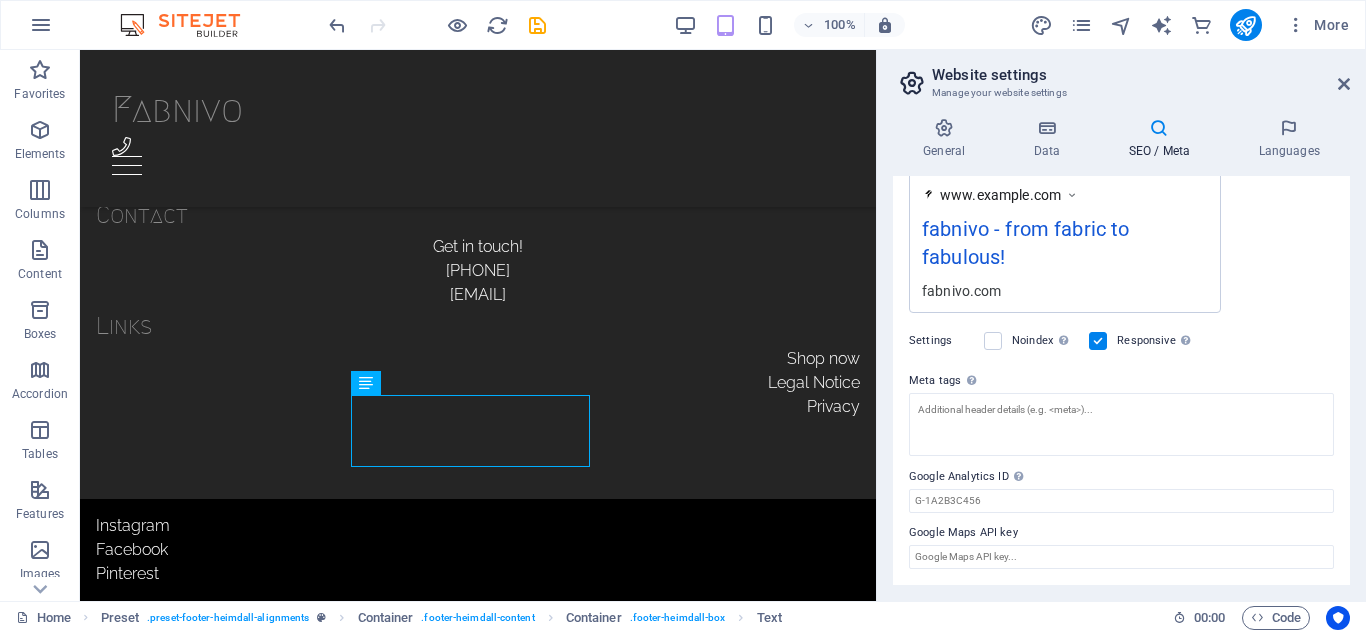 scroll, scrollTop: 5649, scrollLeft: 0, axis: vertical 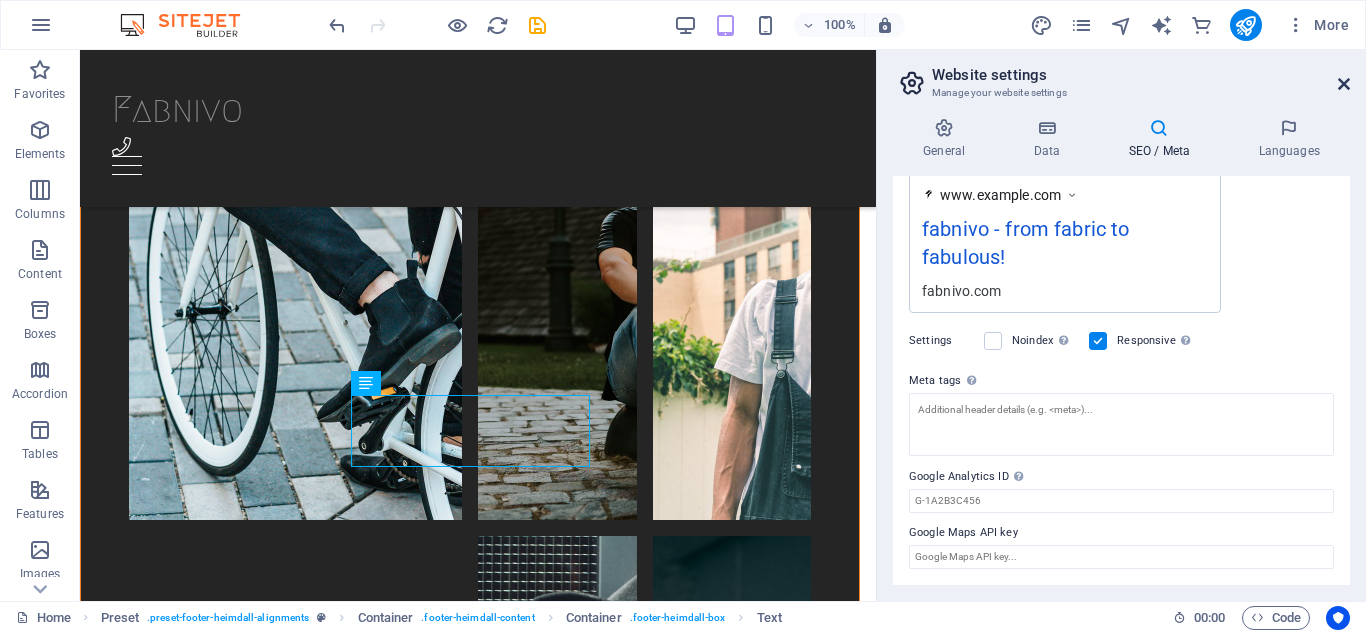 click at bounding box center (1344, 84) 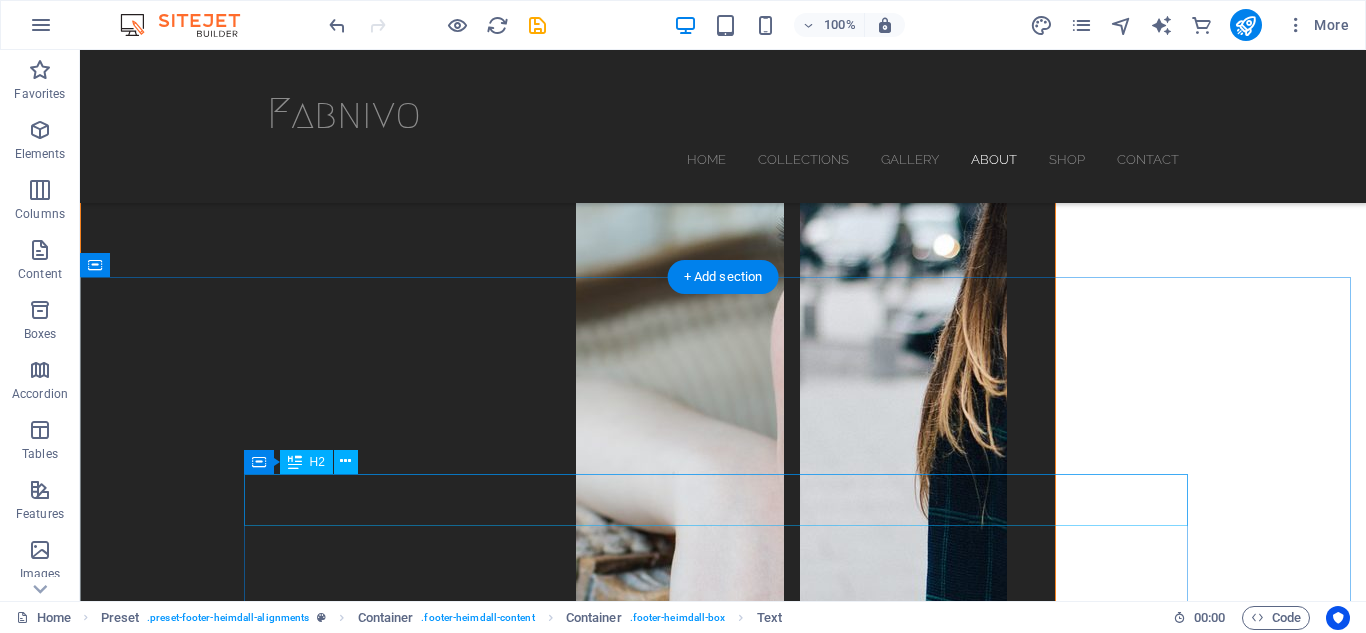 scroll, scrollTop: 4532, scrollLeft: 0, axis: vertical 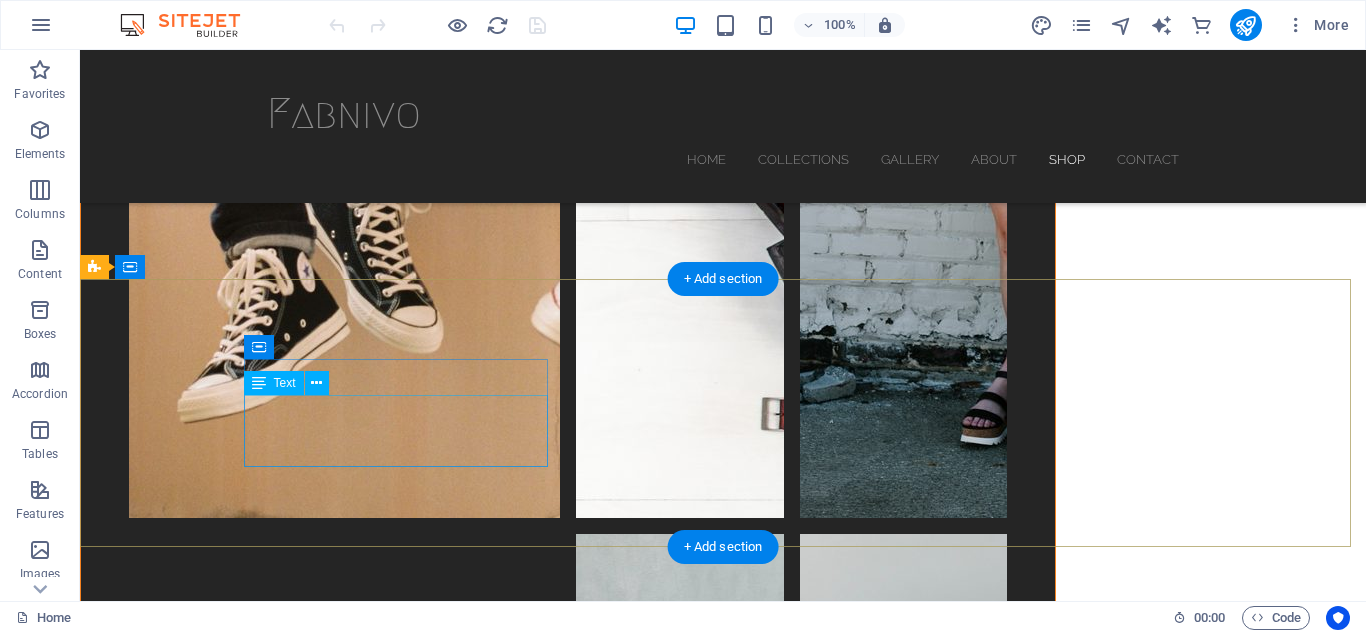 click on "[CITY] [CITY] [CITY]   [POSTAL_CODE]" at bounding box center [568, 6966] 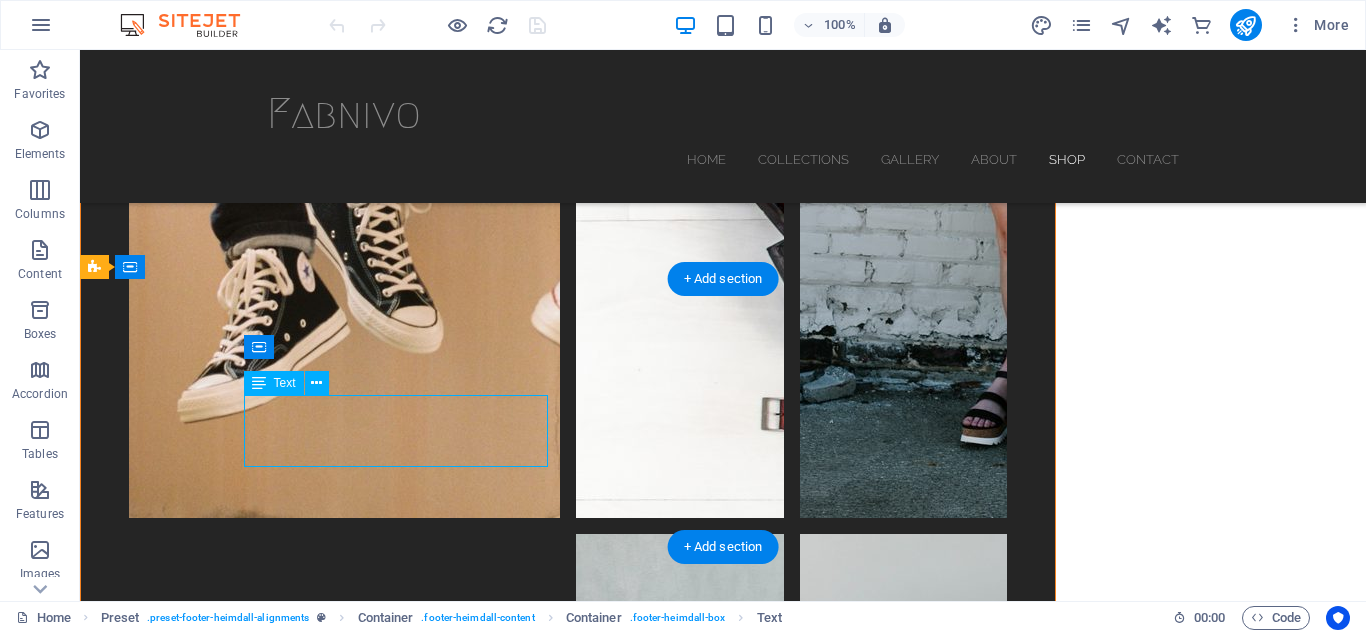 click on "[CITY] [CITY] [CITY]   [POSTAL_CODE]" at bounding box center [568, 6966] 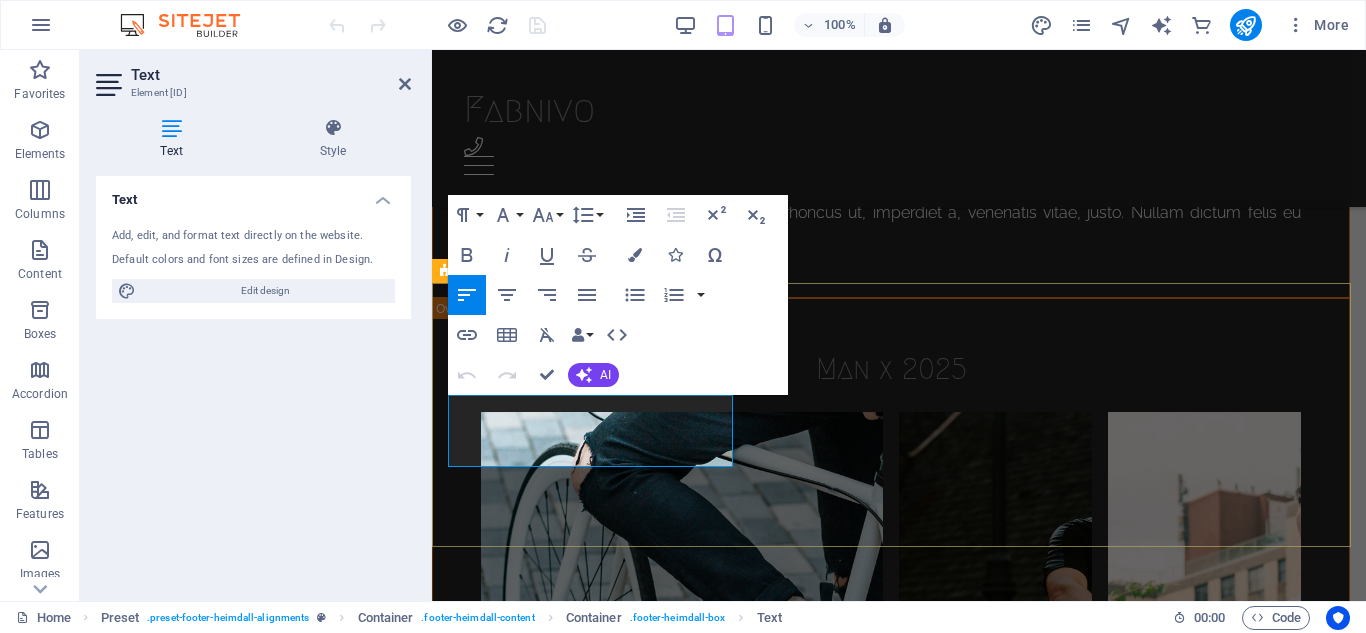 click on "[CITY]   [POSTAL_CODE]" at bounding box center (899, 5085) 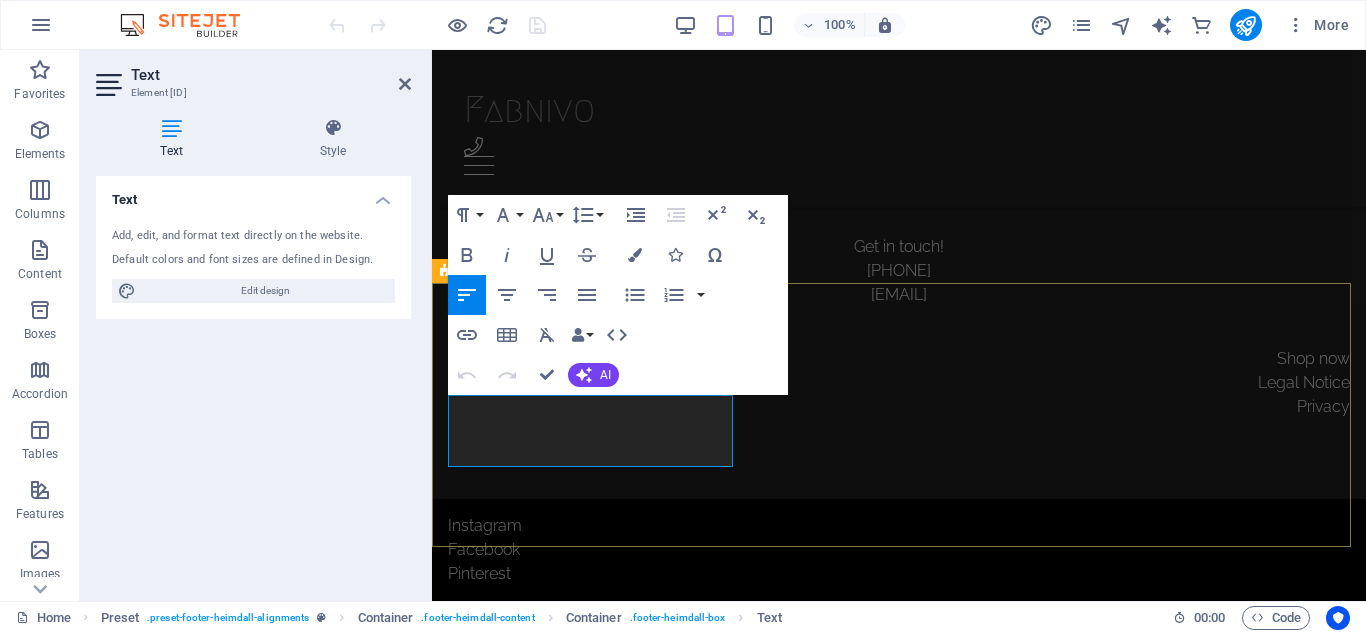 click on "Get in touch! [PHONE] [EMAIL]" at bounding box center [899, 271] 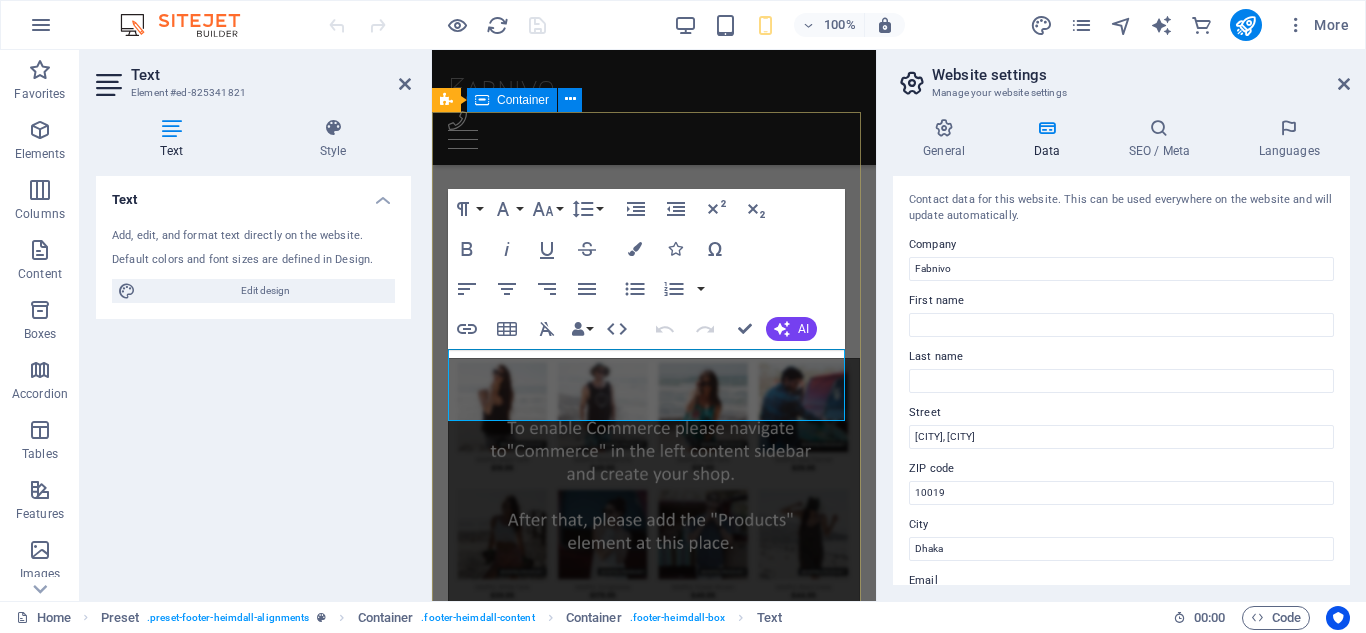 scroll, scrollTop: 15630, scrollLeft: 0, axis: vertical 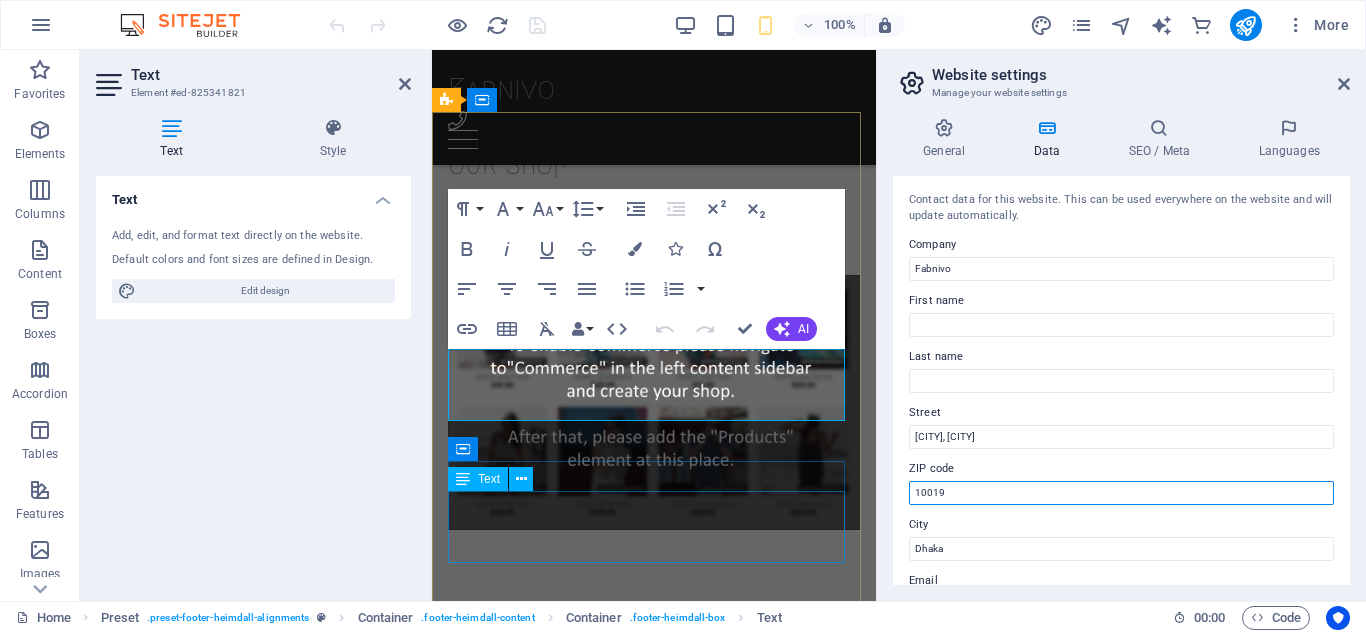 drag, startPoint x: 1403, startPoint y: 542, endPoint x: 831, endPoint y: 492, distance: 574.18115 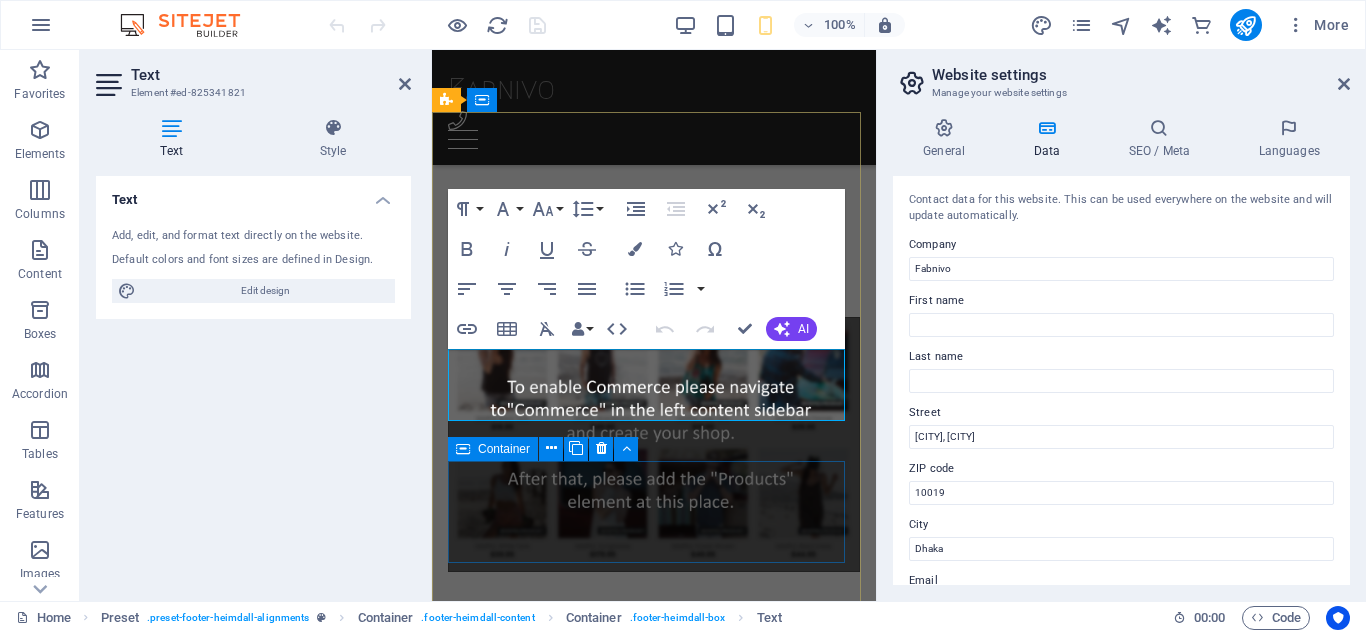 scroll, scrollTop: 5649, scrollLeft: 0, axis: vertical 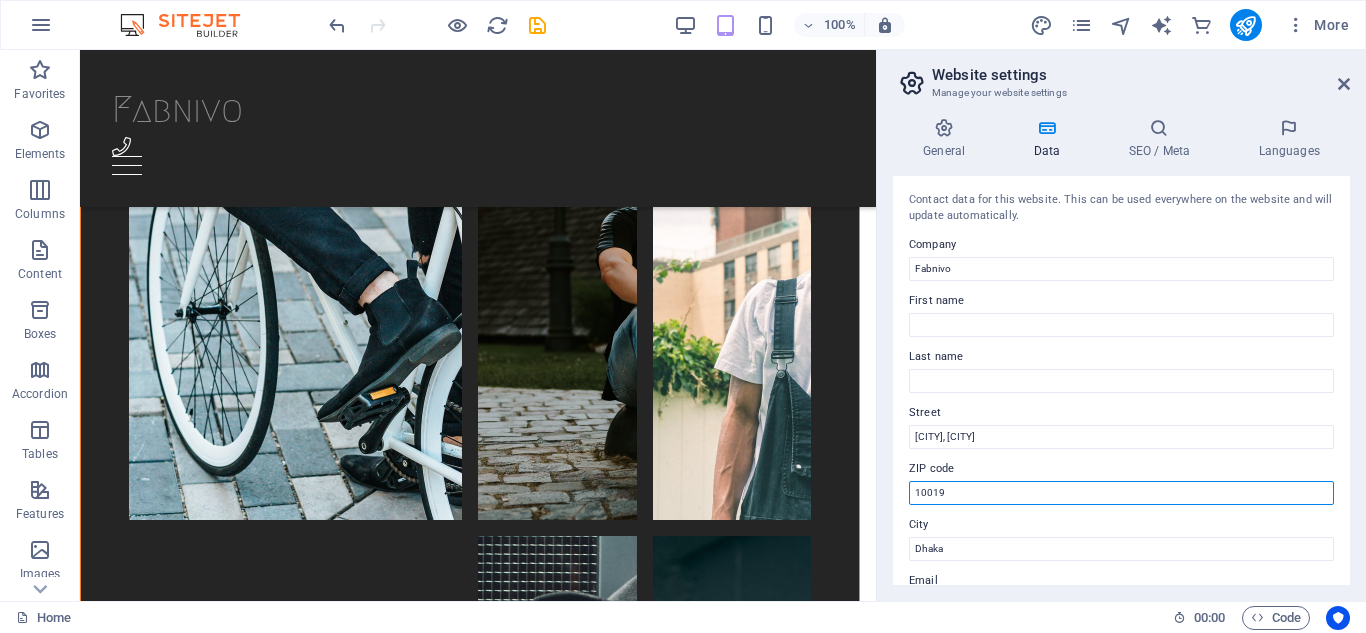 click on "10019" at bounding box center [1121, 493] 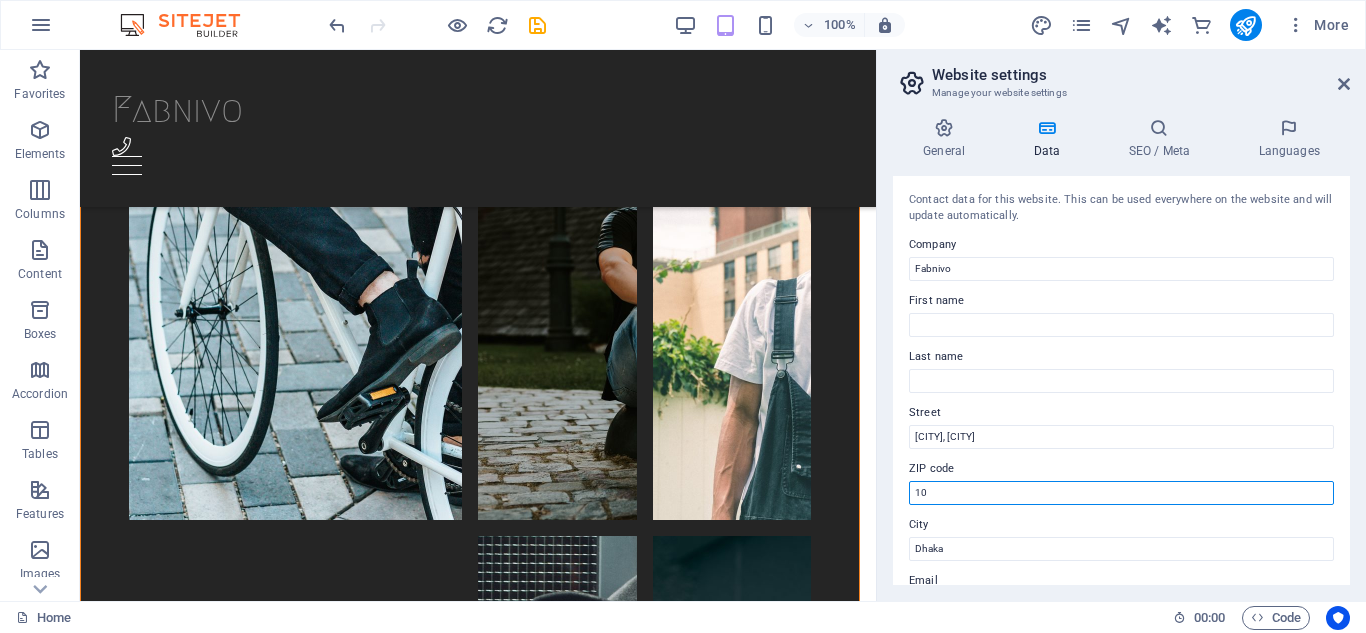 type on "1" 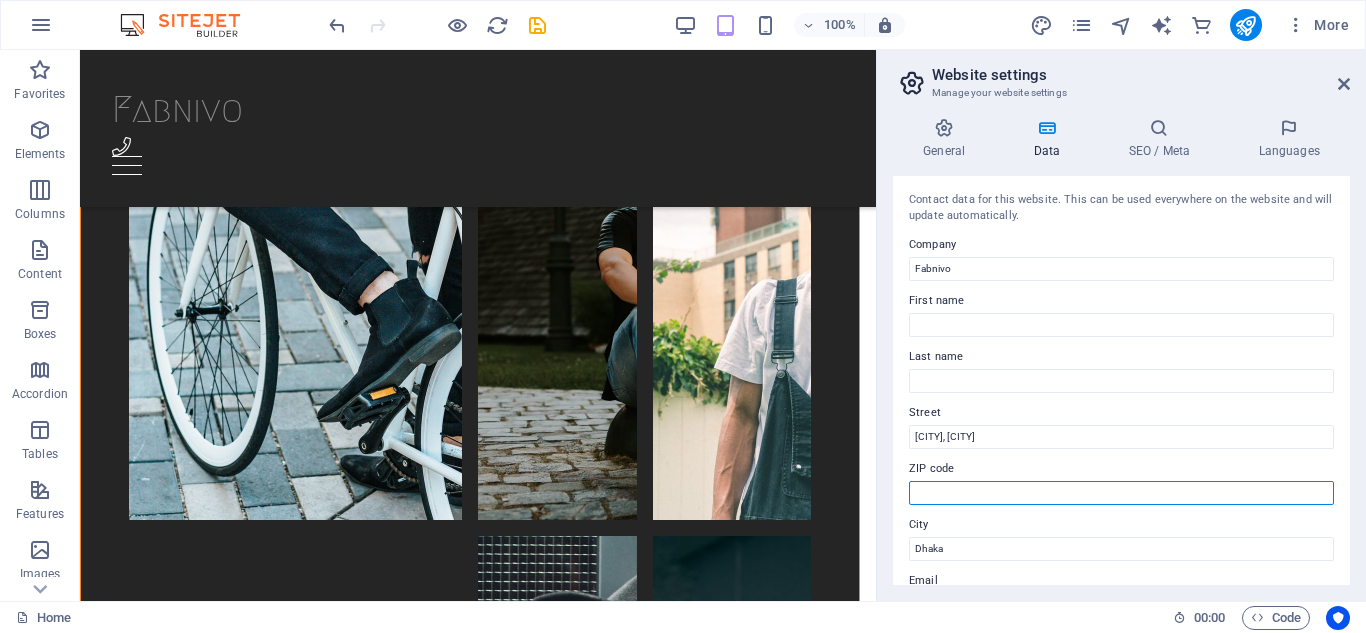 type 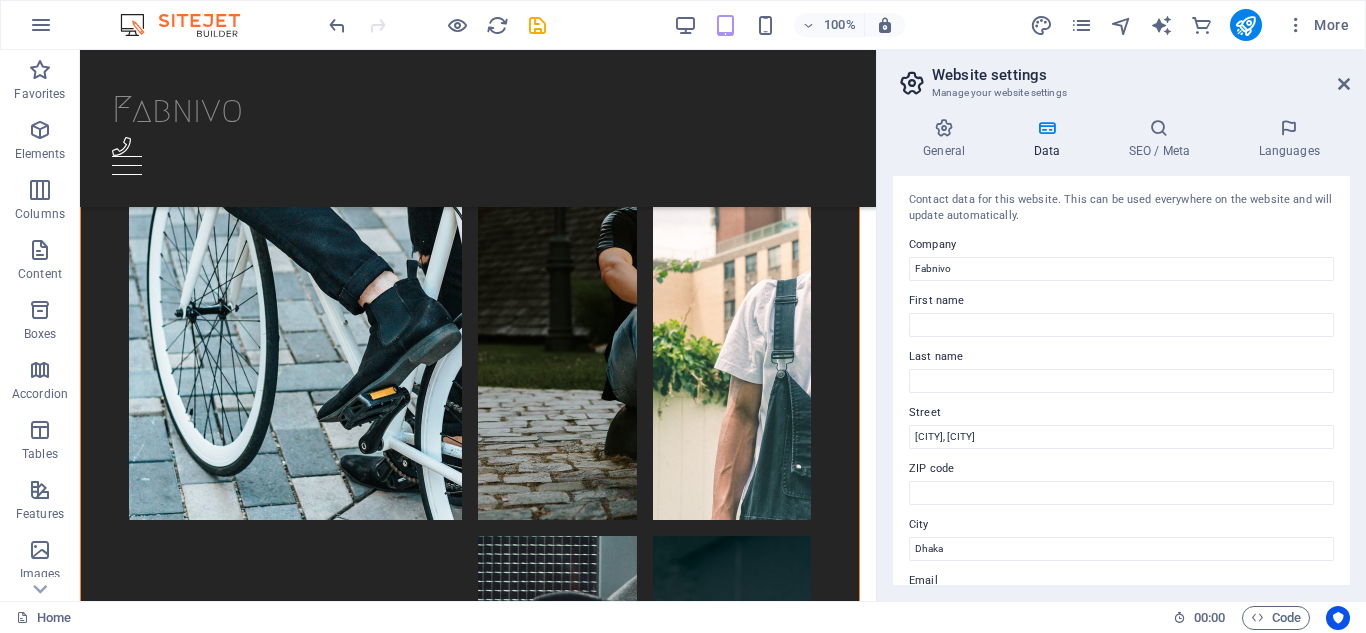 click at bounding box center [1046, 128] 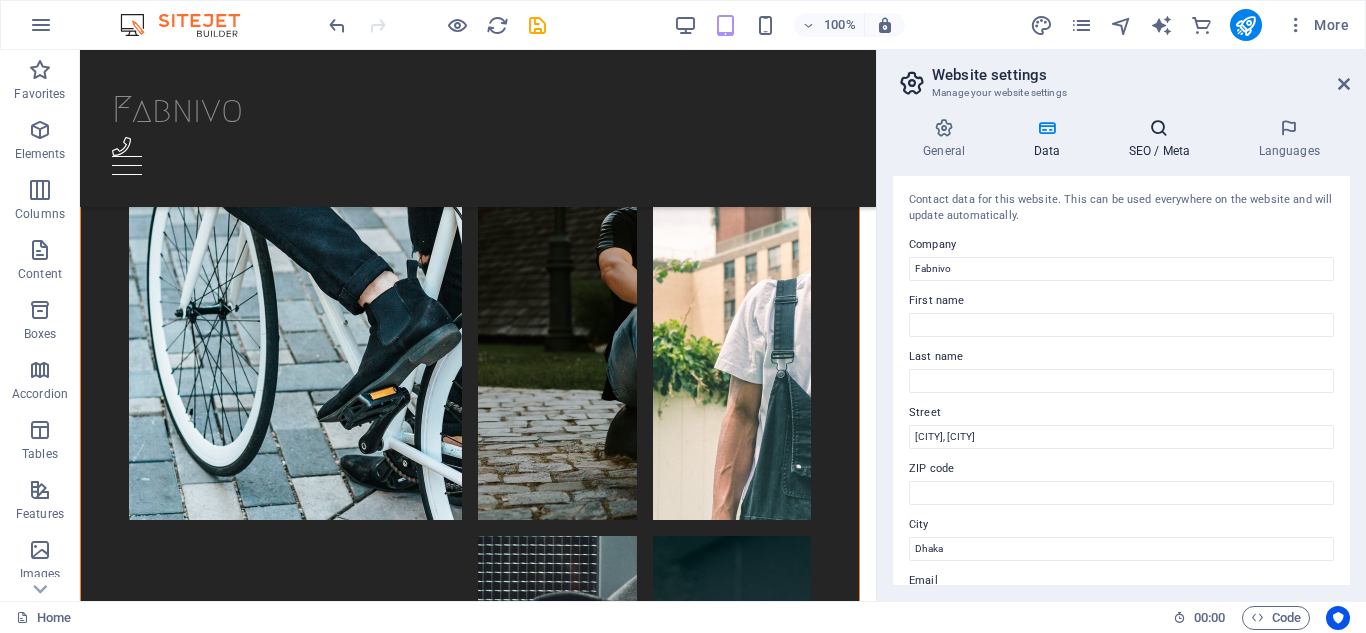 click at bounding box center [1159, 128] 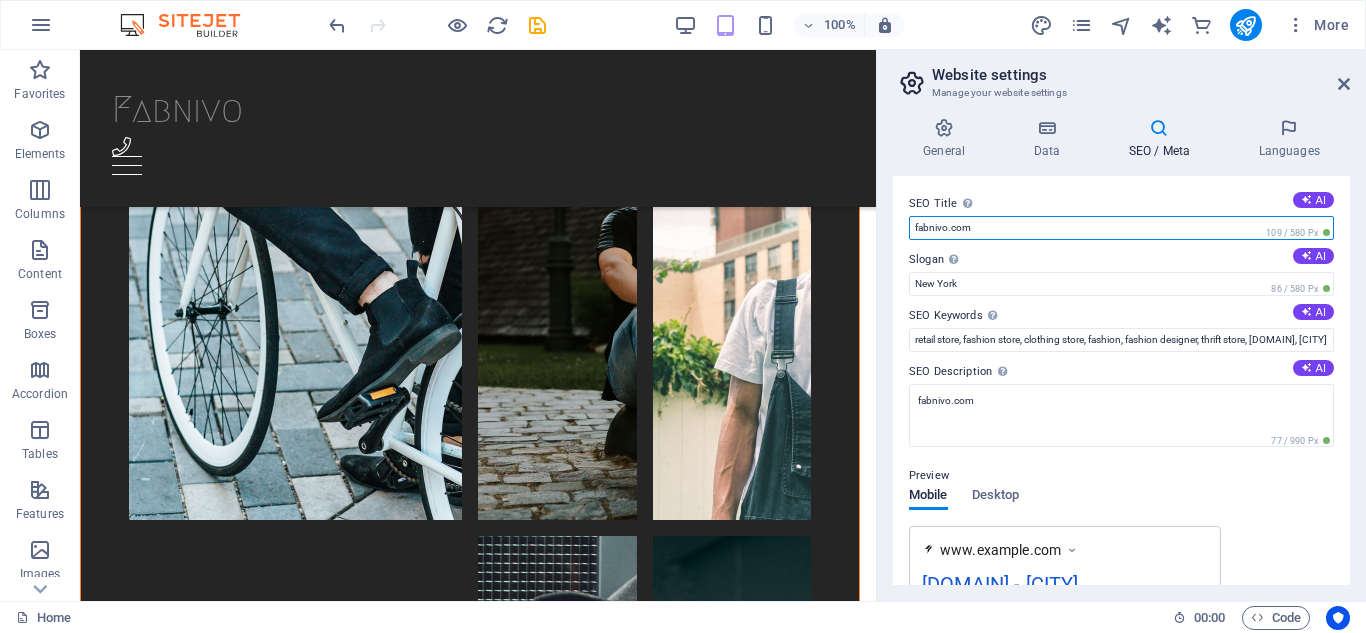 drag, startPoint x: 978, startPoint y: 227, endPoint x: 878, endPoint y: 226, distance: 100.005 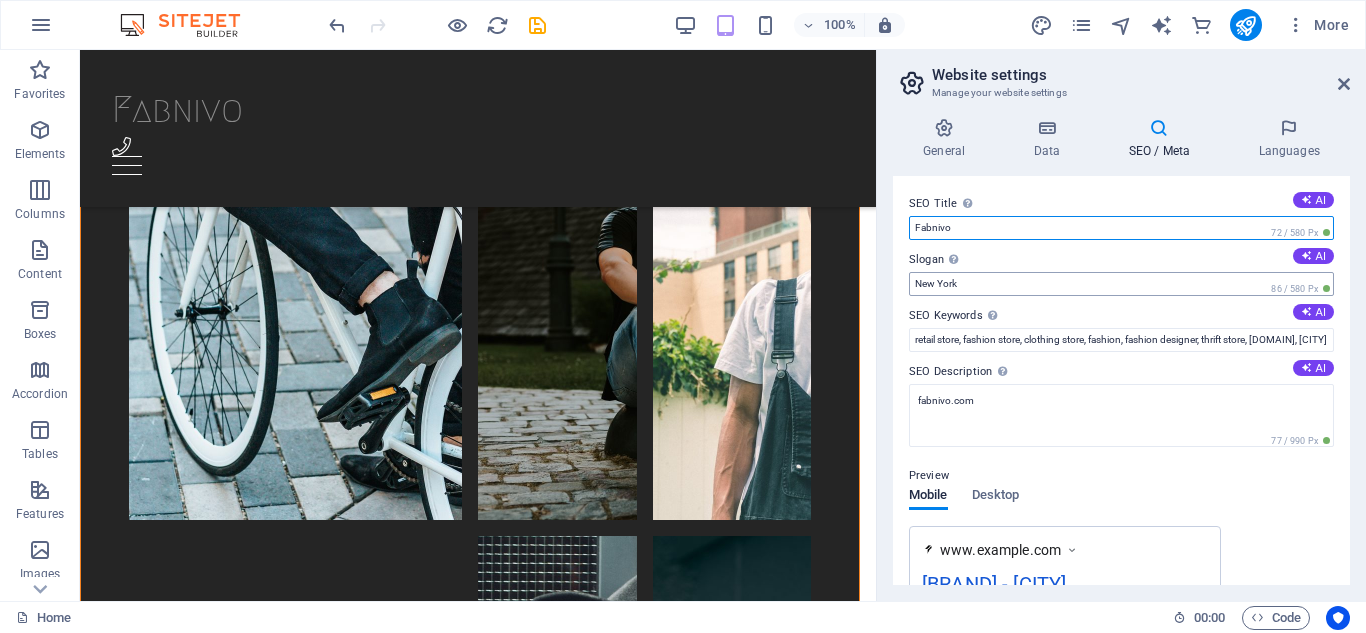 type on "Fabnivo" 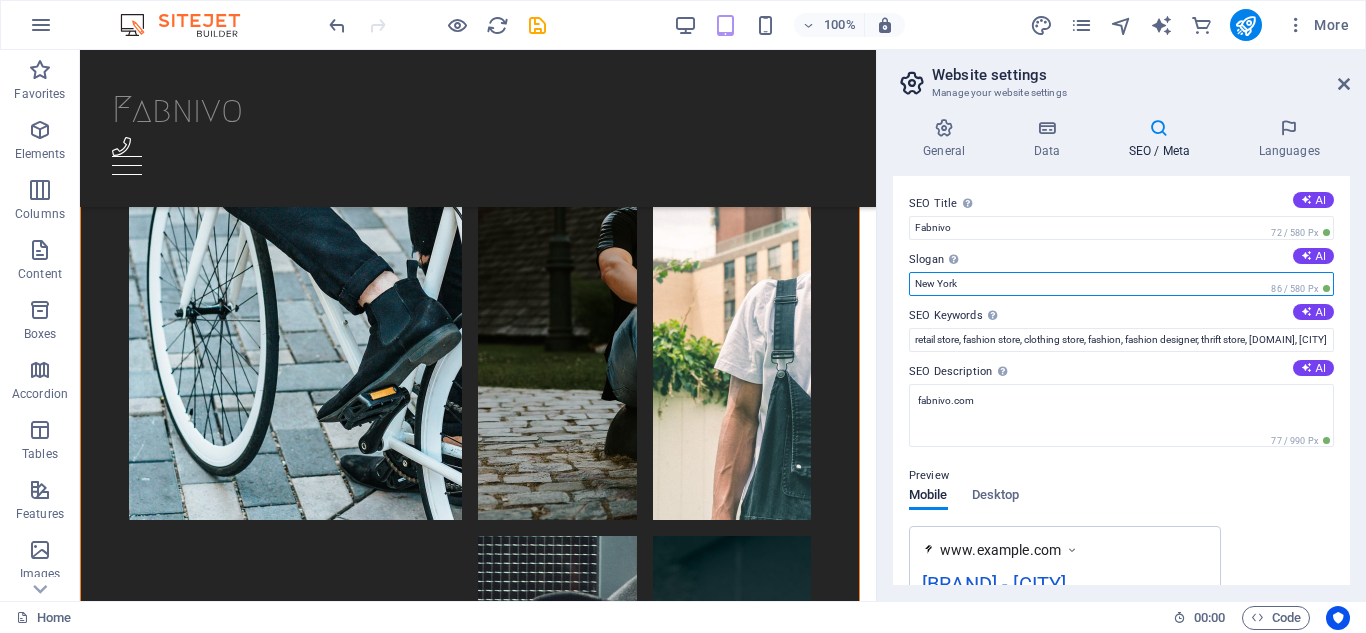 click on "New York" at bounding box center (1121, 284) 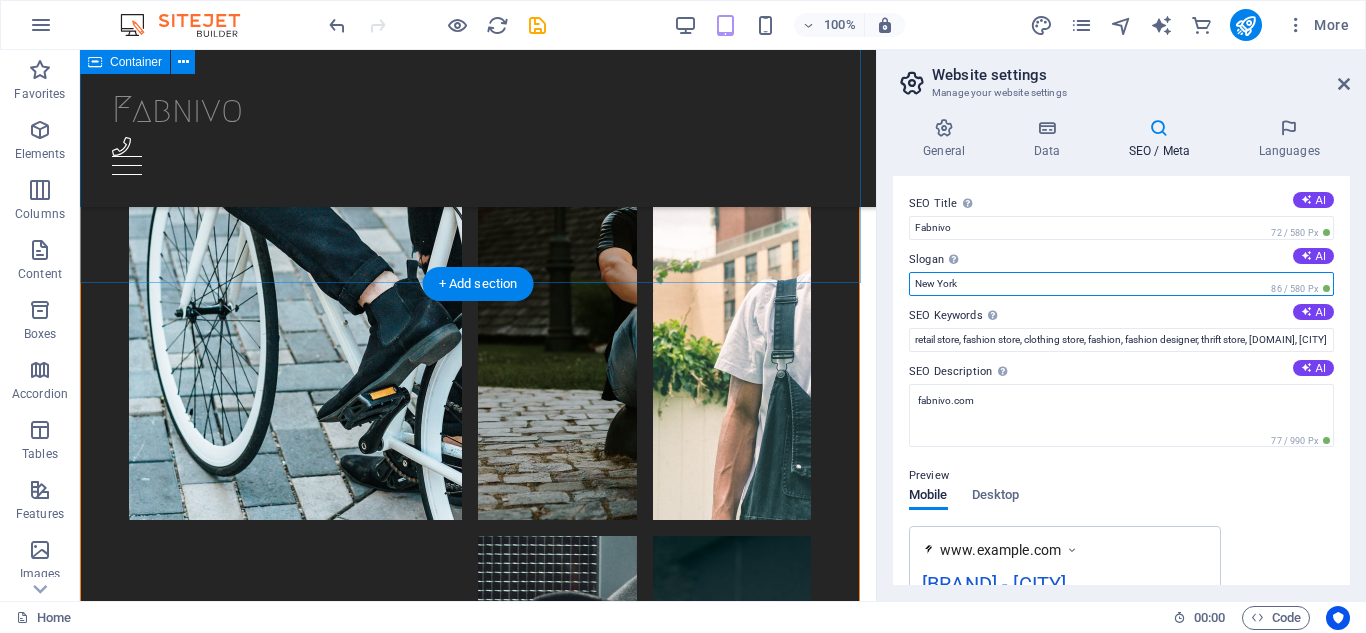 drag, startPoint x: 1060, startPoint y: 330, endPoint x: 659, endPoint y: 279, distance: 404.23013 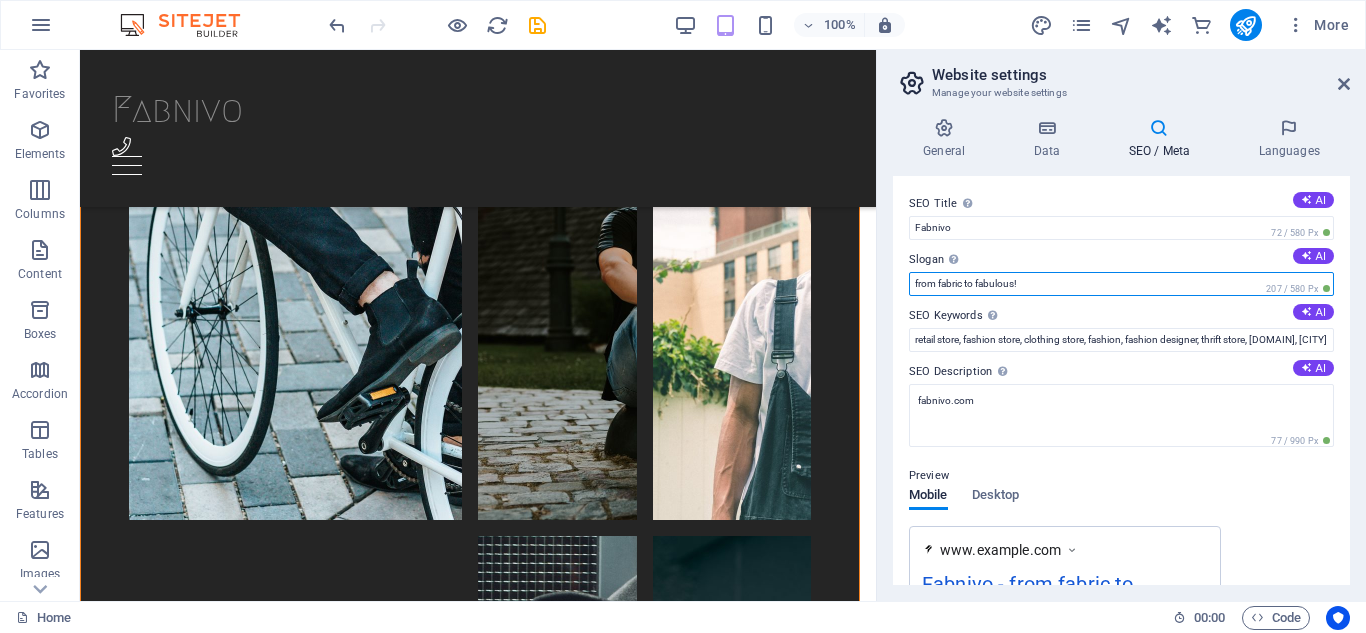 click on "from fabric to fabulous!" at bounding box center [1121, 284] 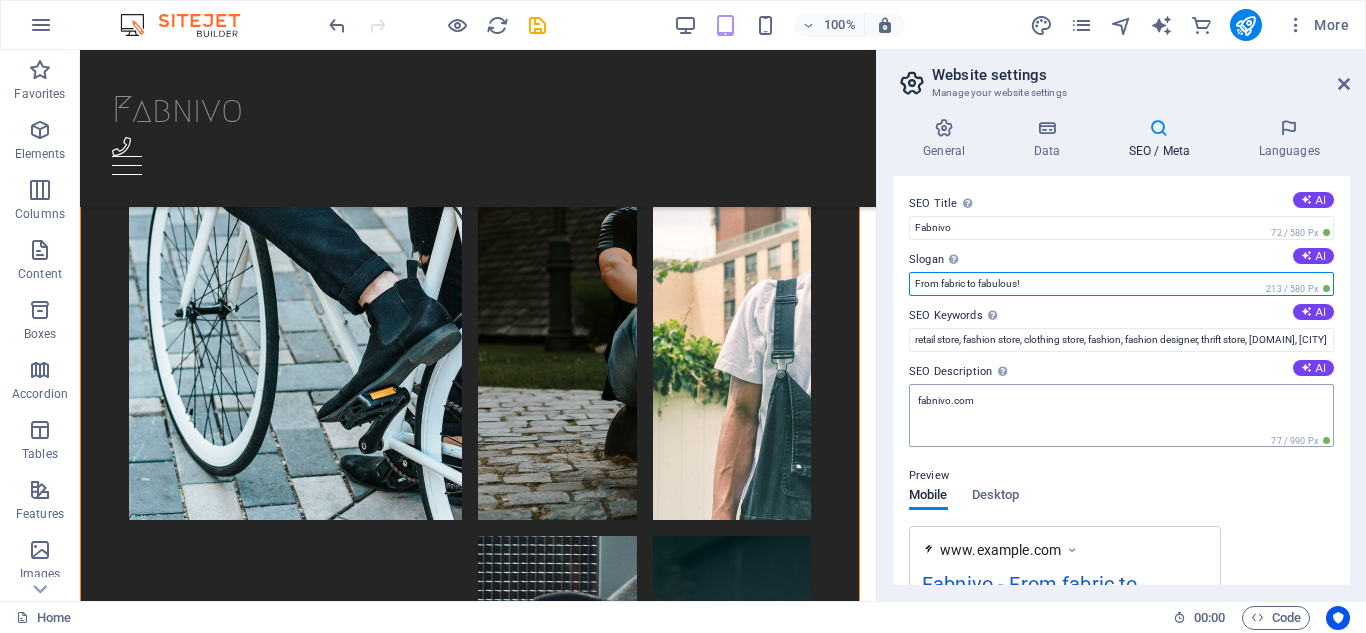 type on "From fabric to fabulous!" 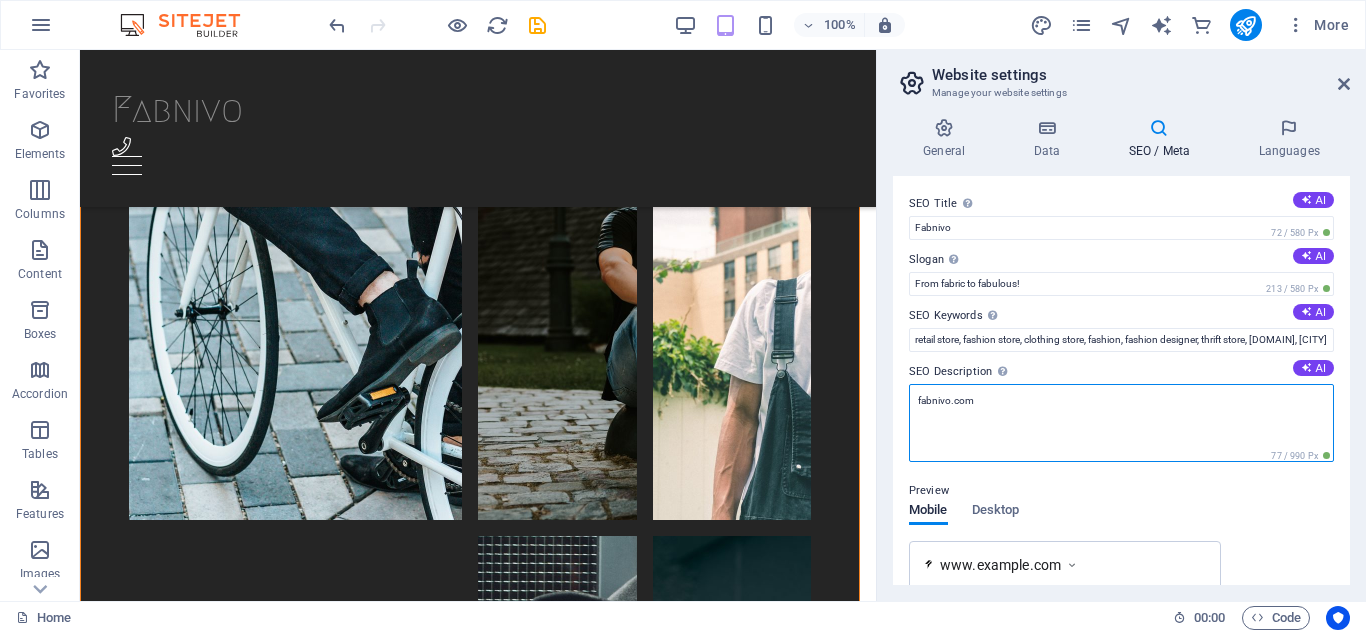 click on "fabnivo.com" at bounding box center (1121, 423) 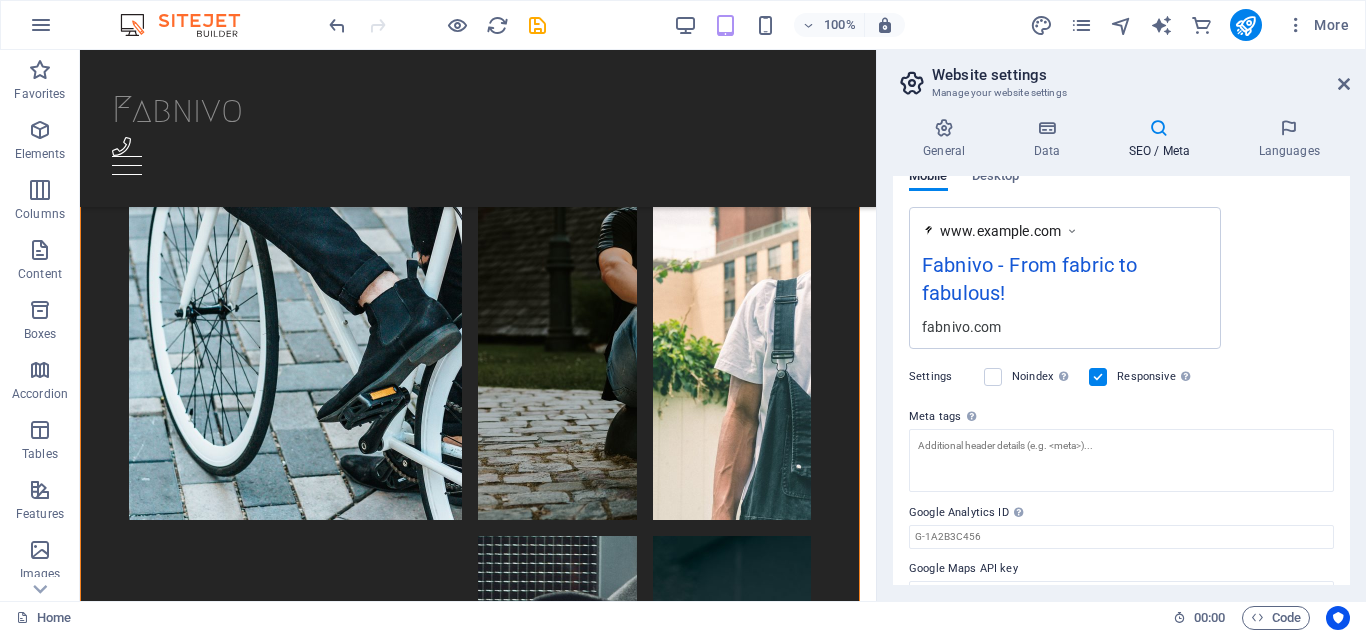 scroll, scrollTop: 370, scrollLeft: 0, axis: vertical 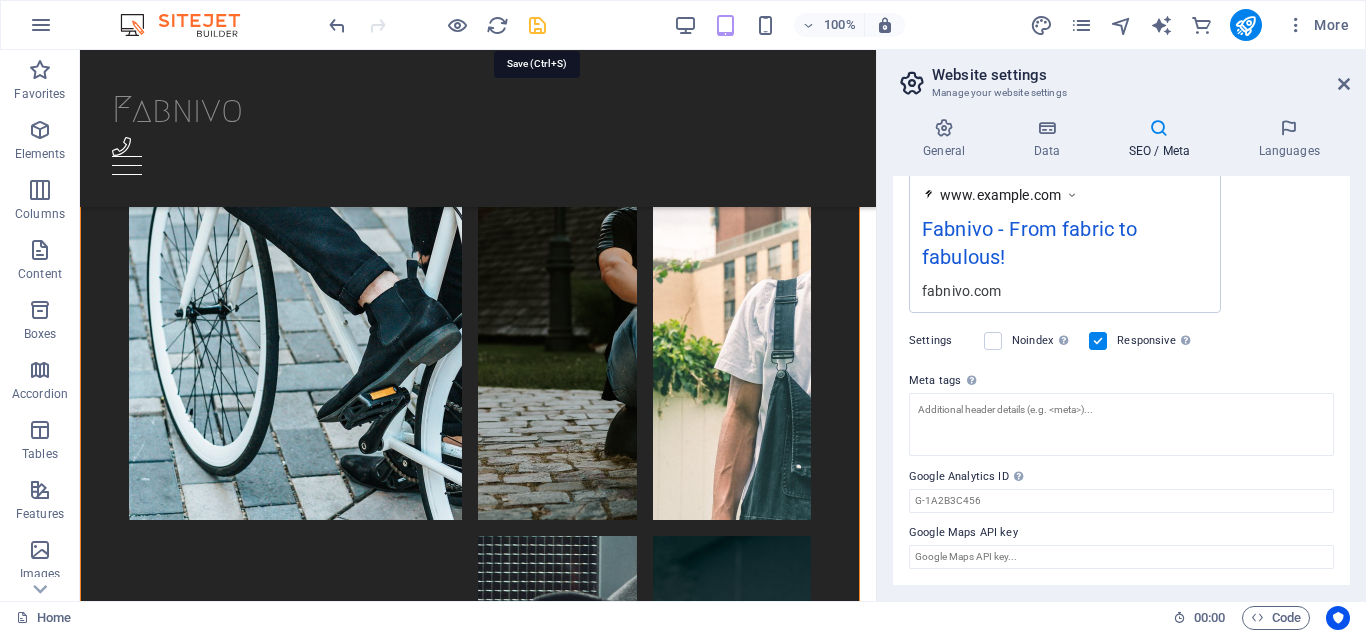 type 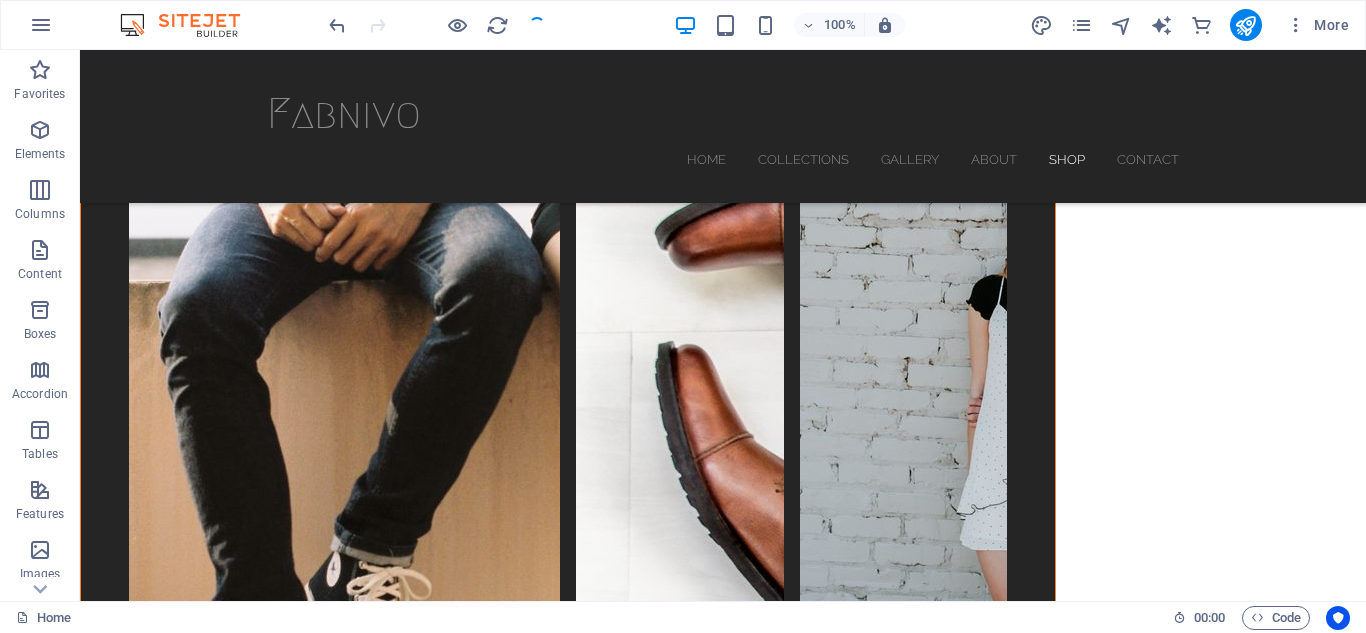 scroll, scrollTop: 6032, scrollLeft: 0, axis: vertical 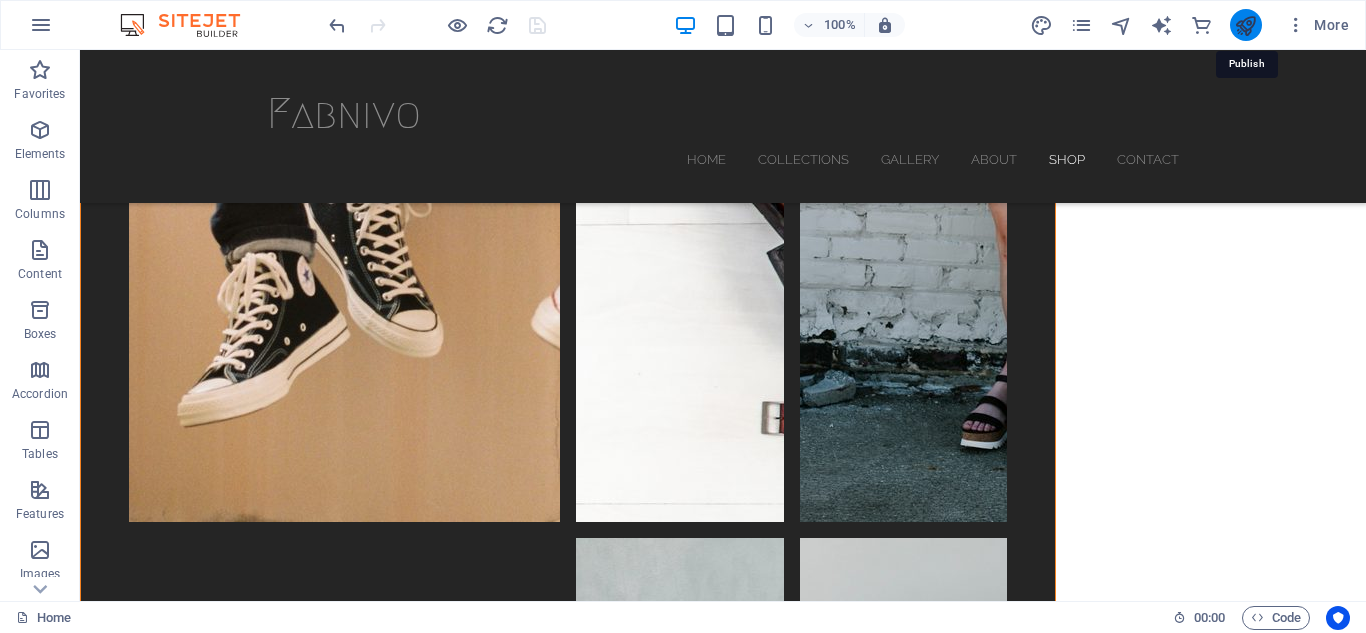 click at bounding box center [1245, 25] 